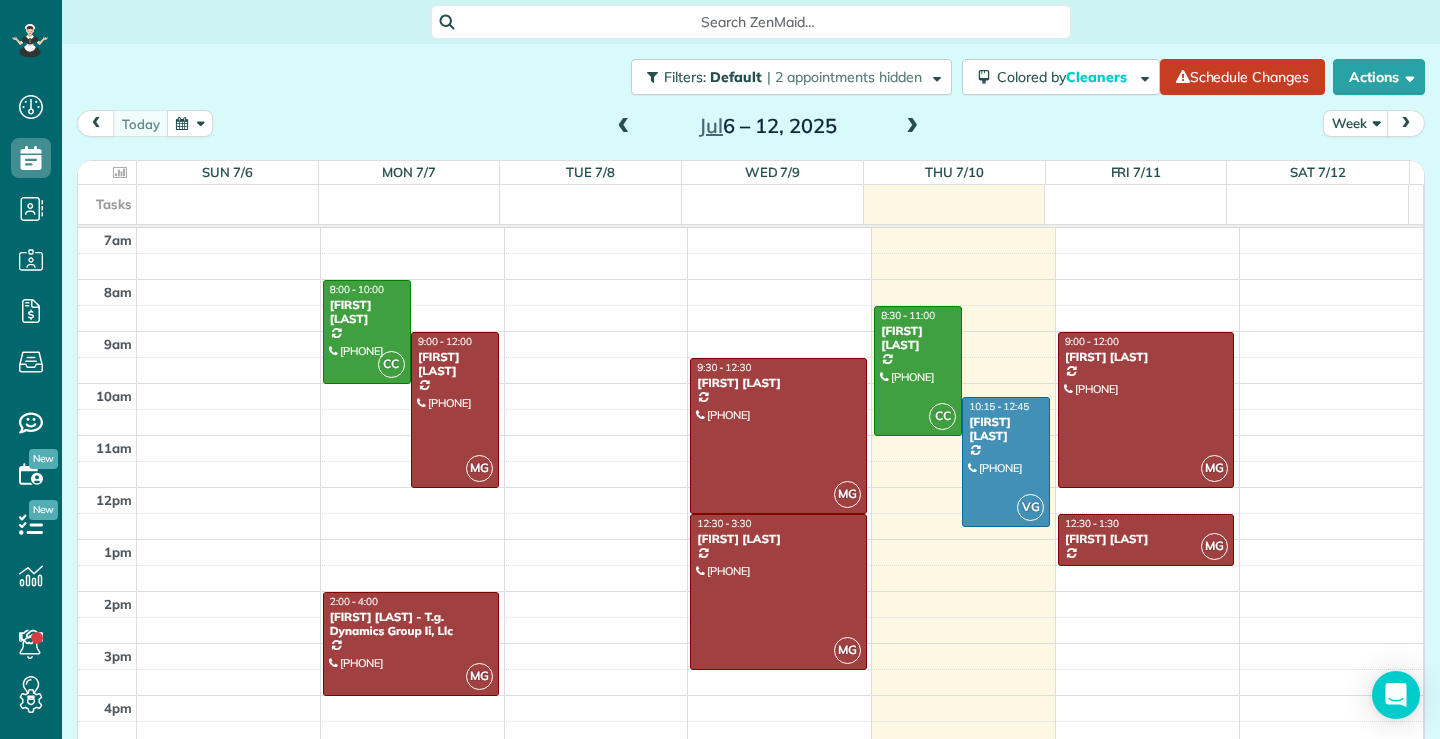 scroll, scrollTop: 0, scrollLeft: 0, axis: both 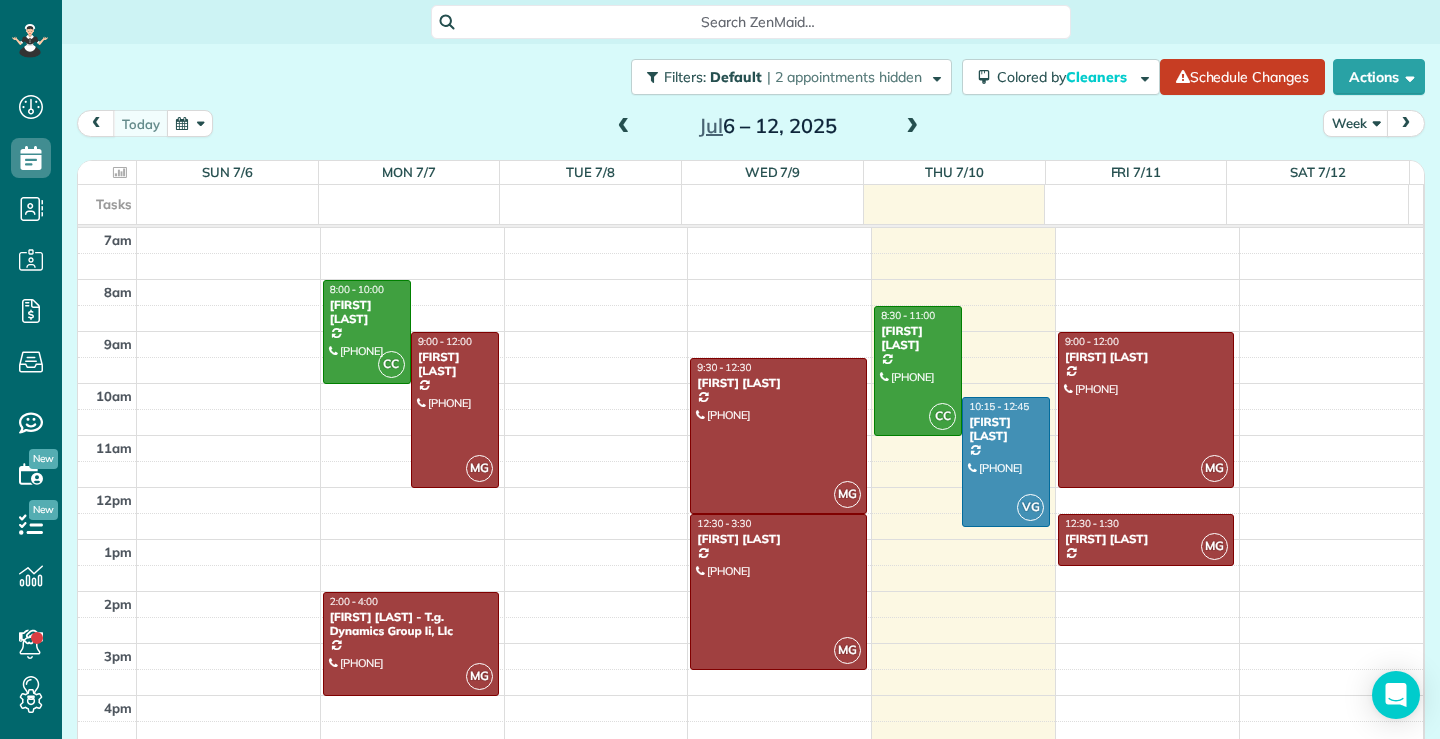 click at bounding box center [912, 127] 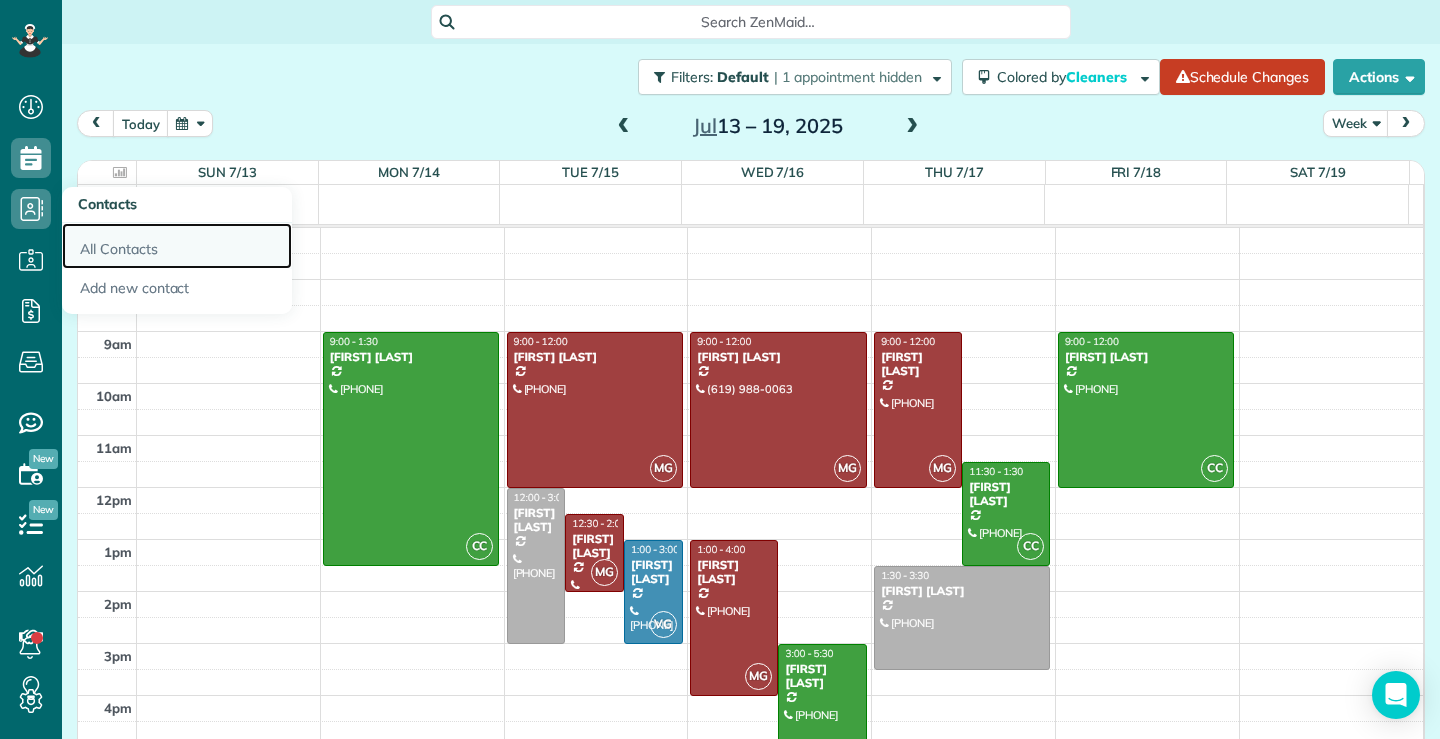 click on "All Contacts" at bounding box center [177, 246] 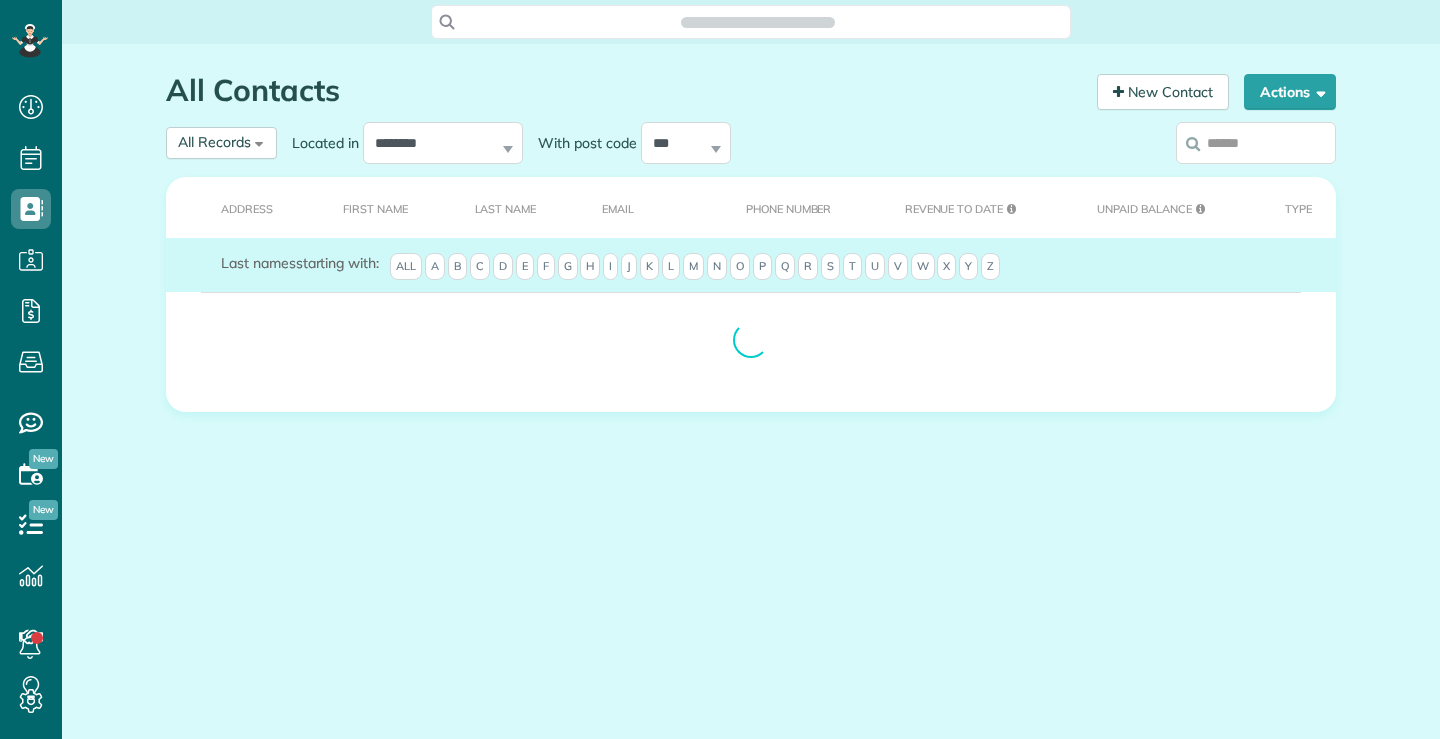 scroll, scrollTop: 0, scrollLeft: 0, axis: both 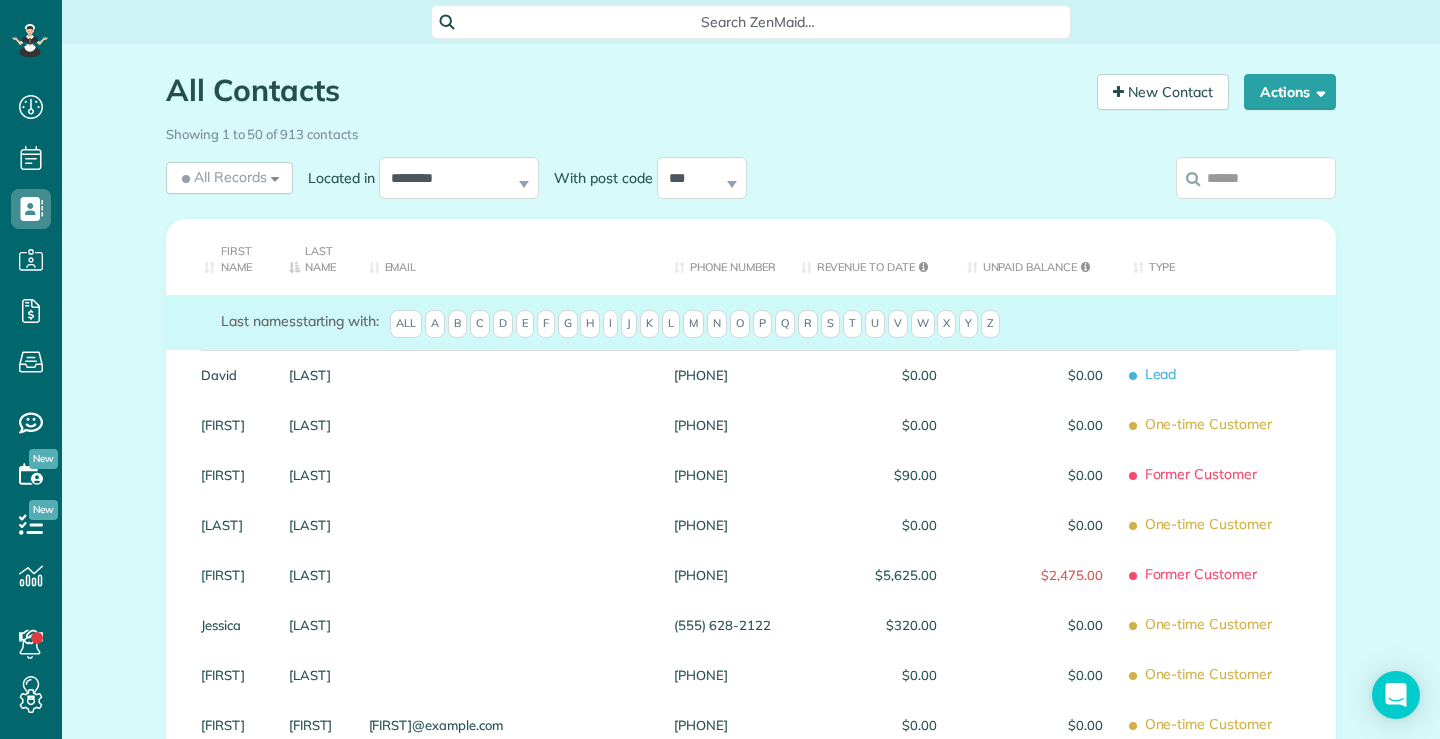 click at bounding box center [1256, 178] 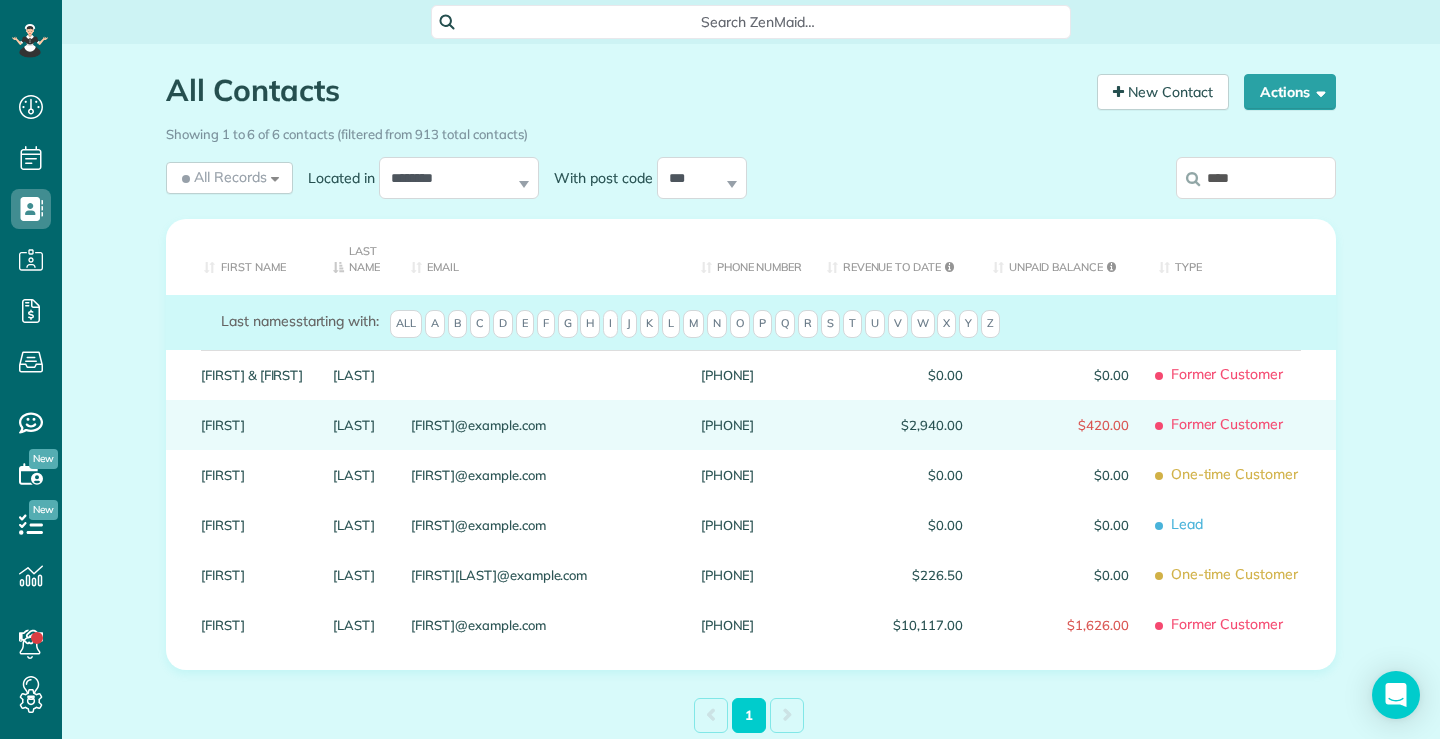 type on "****" 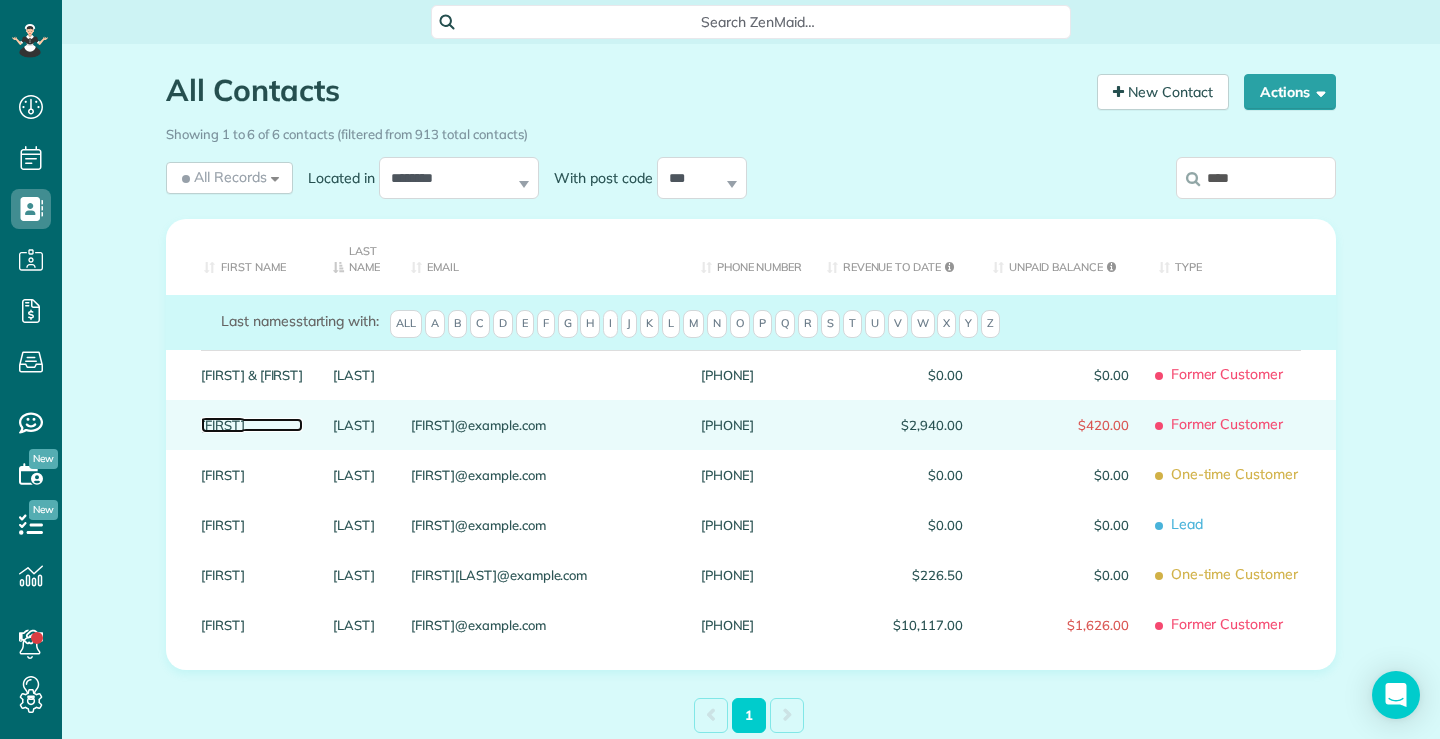 click on "Lisa" at bounding box center [252, 425] 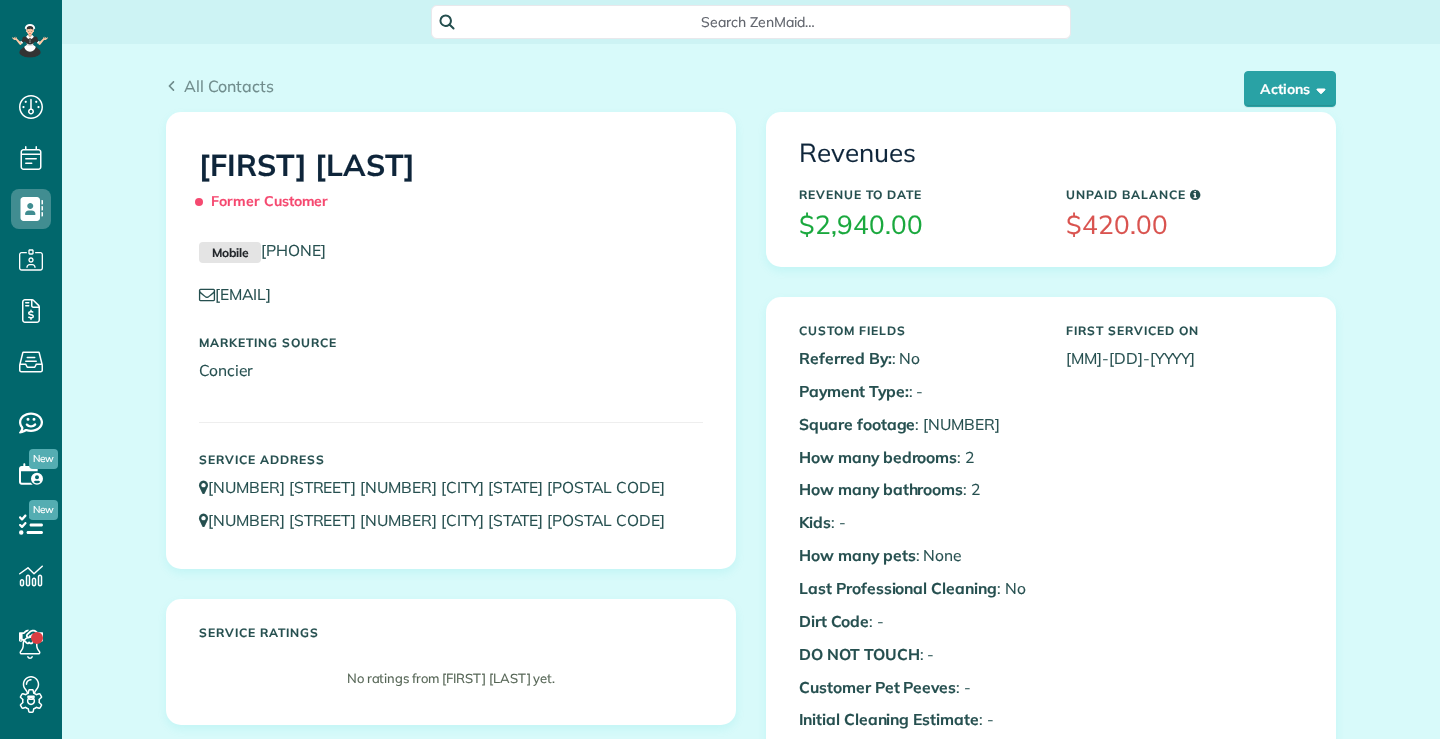 scroll, scrollTop: 0, scrollLeft: 0, axis: both 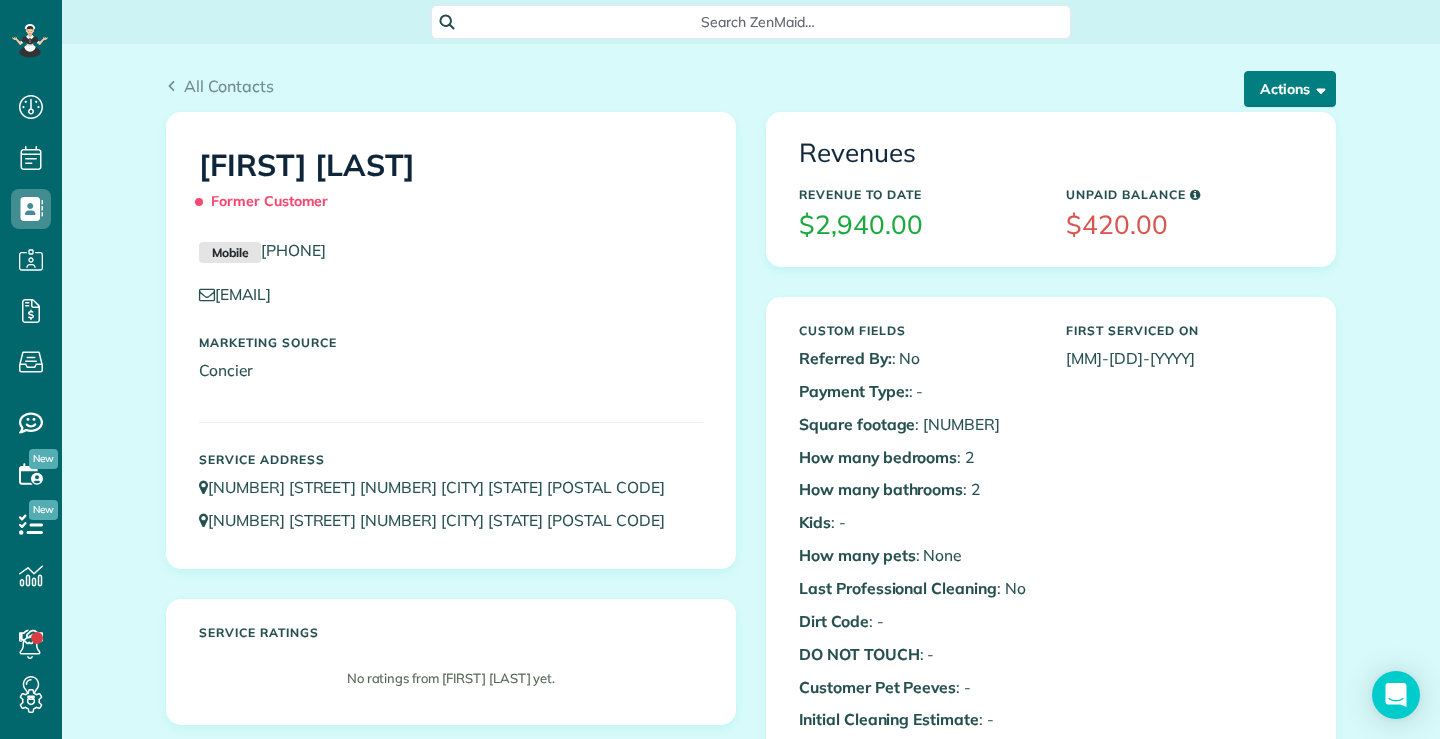 click at bounding box center [1317, 88] 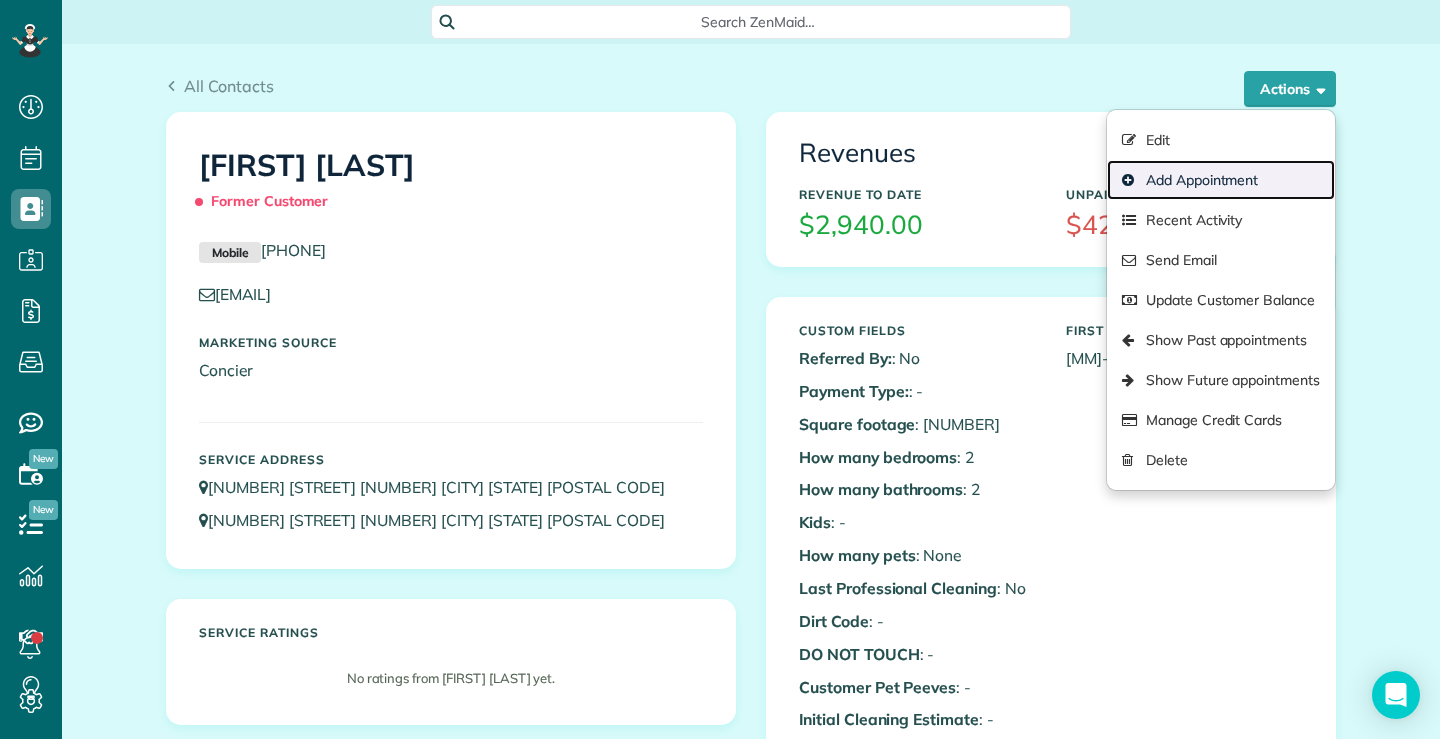 click on "Add Appointment" at bounding box center [1221, 180] 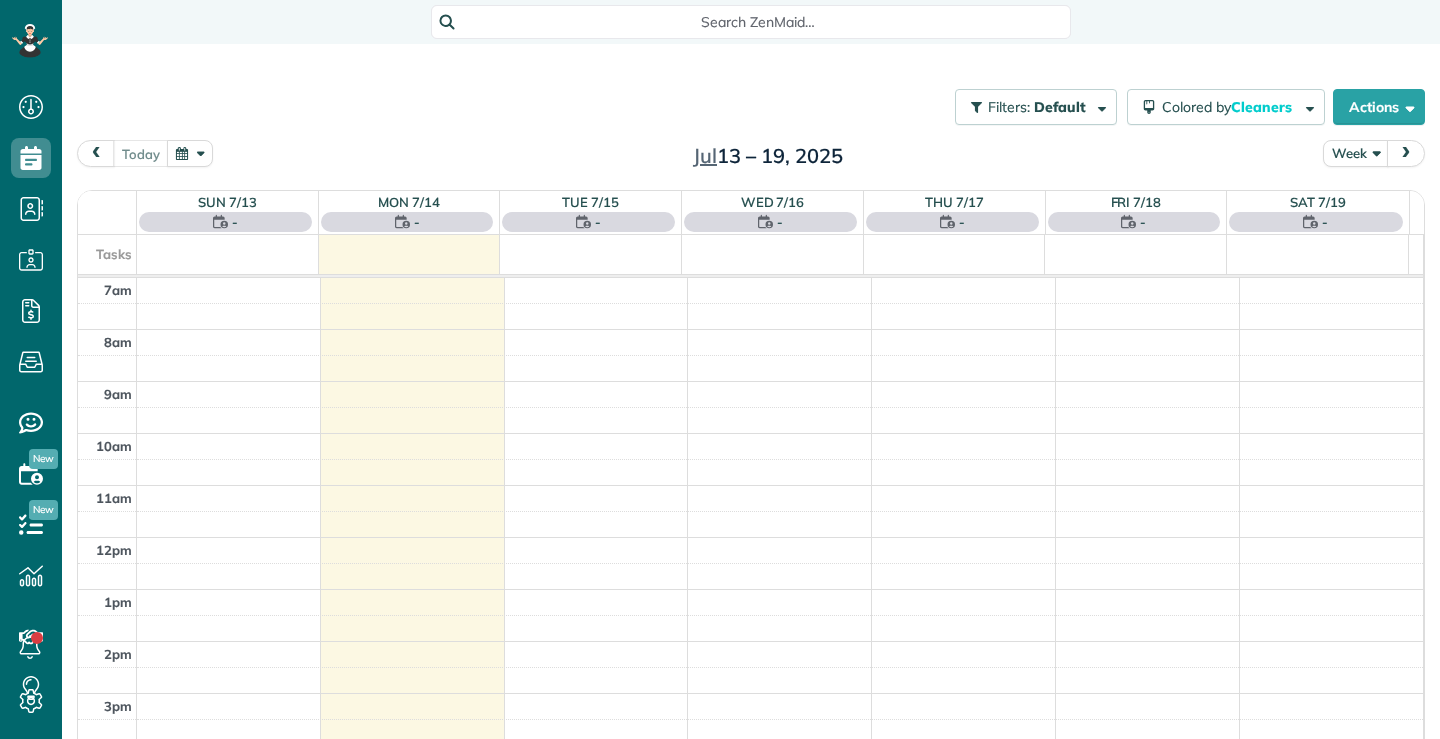 scroll, scrollTop: 0, scrollLeft: 0, axis: both 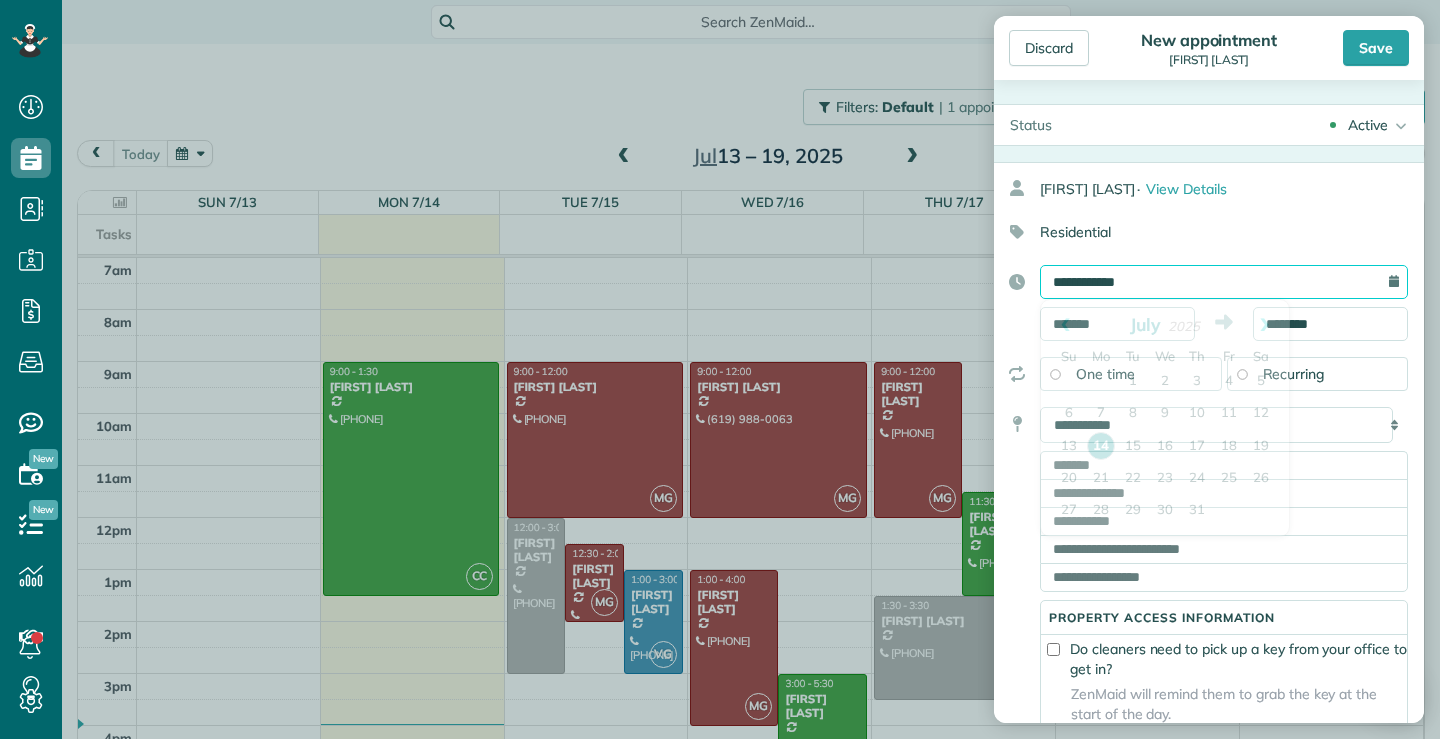 click on "**********" at bounding box center (1224, 282) 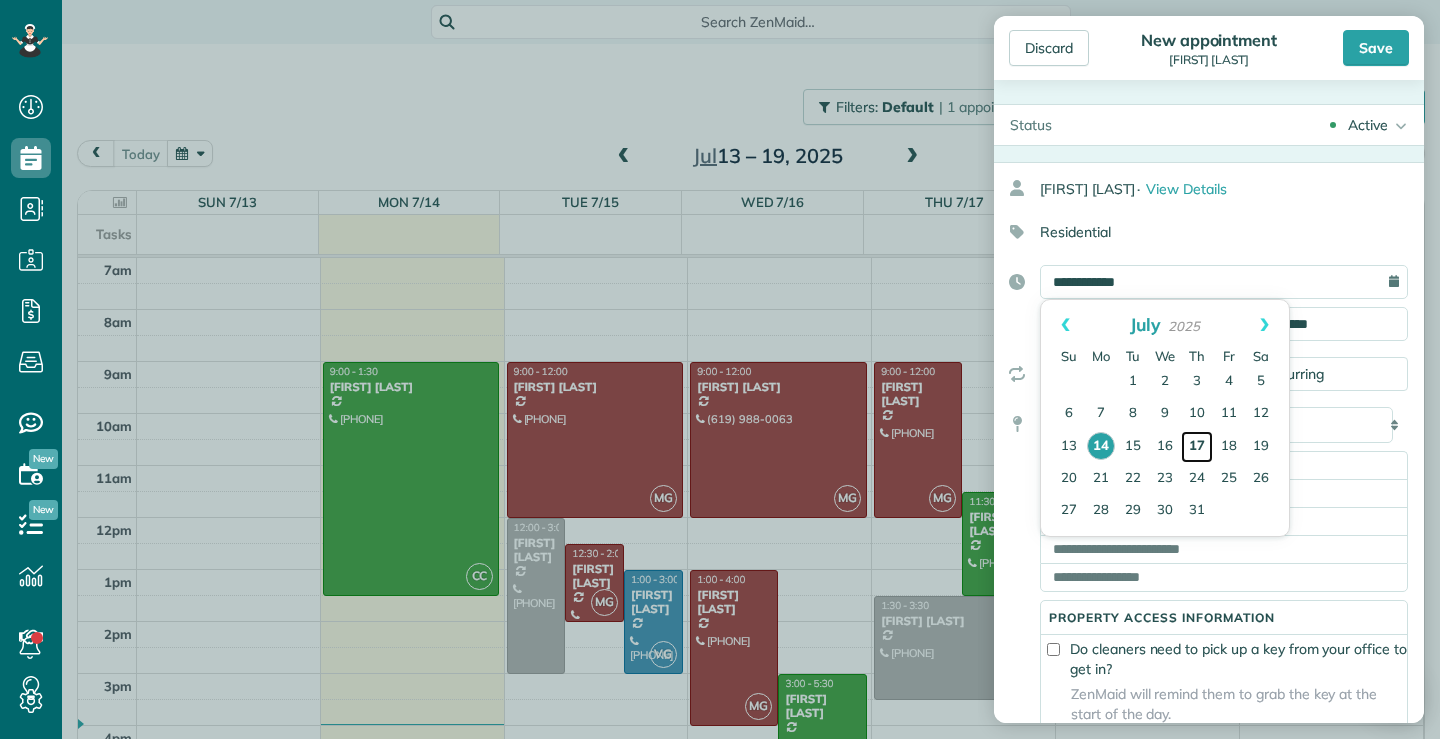 click on "17" at bounding box center (1197, 447) 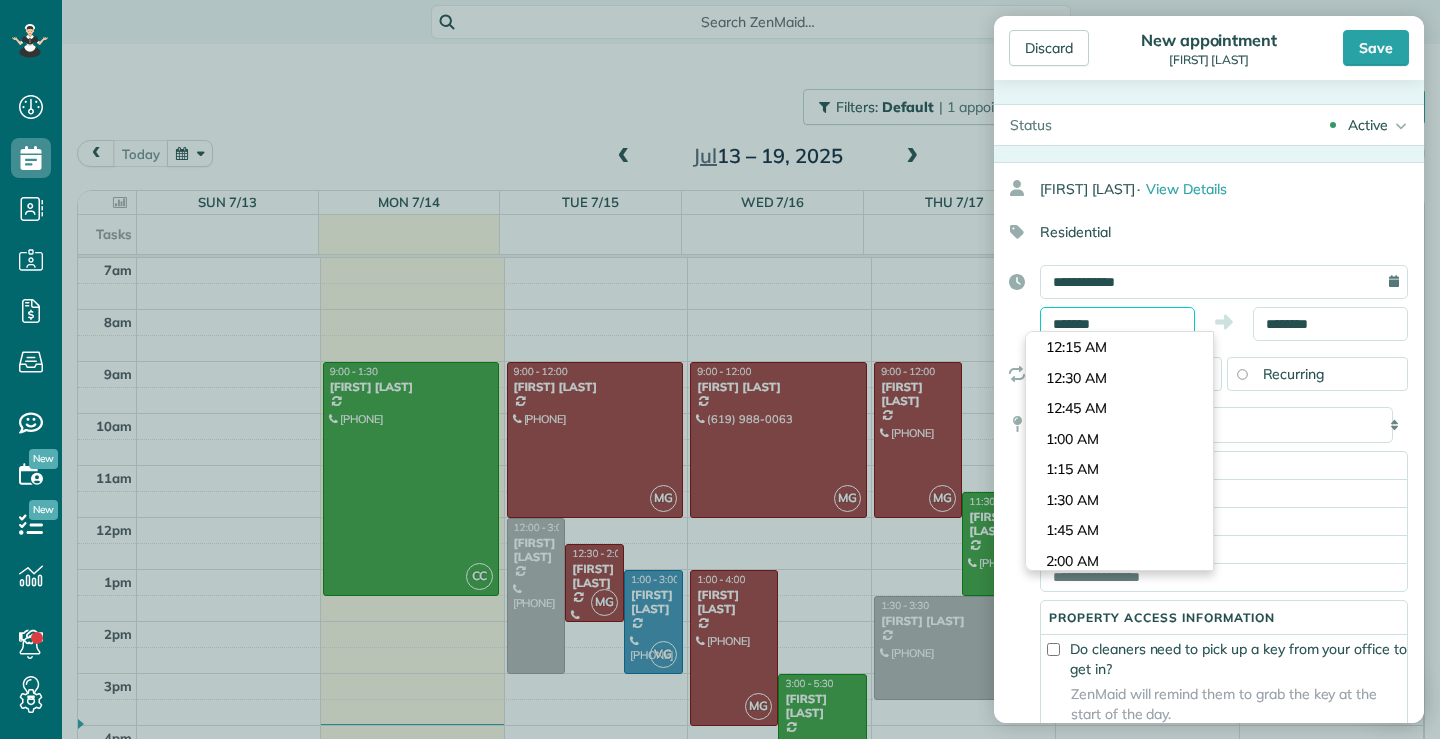 click on "*******" at bounding box center [1117, 324] 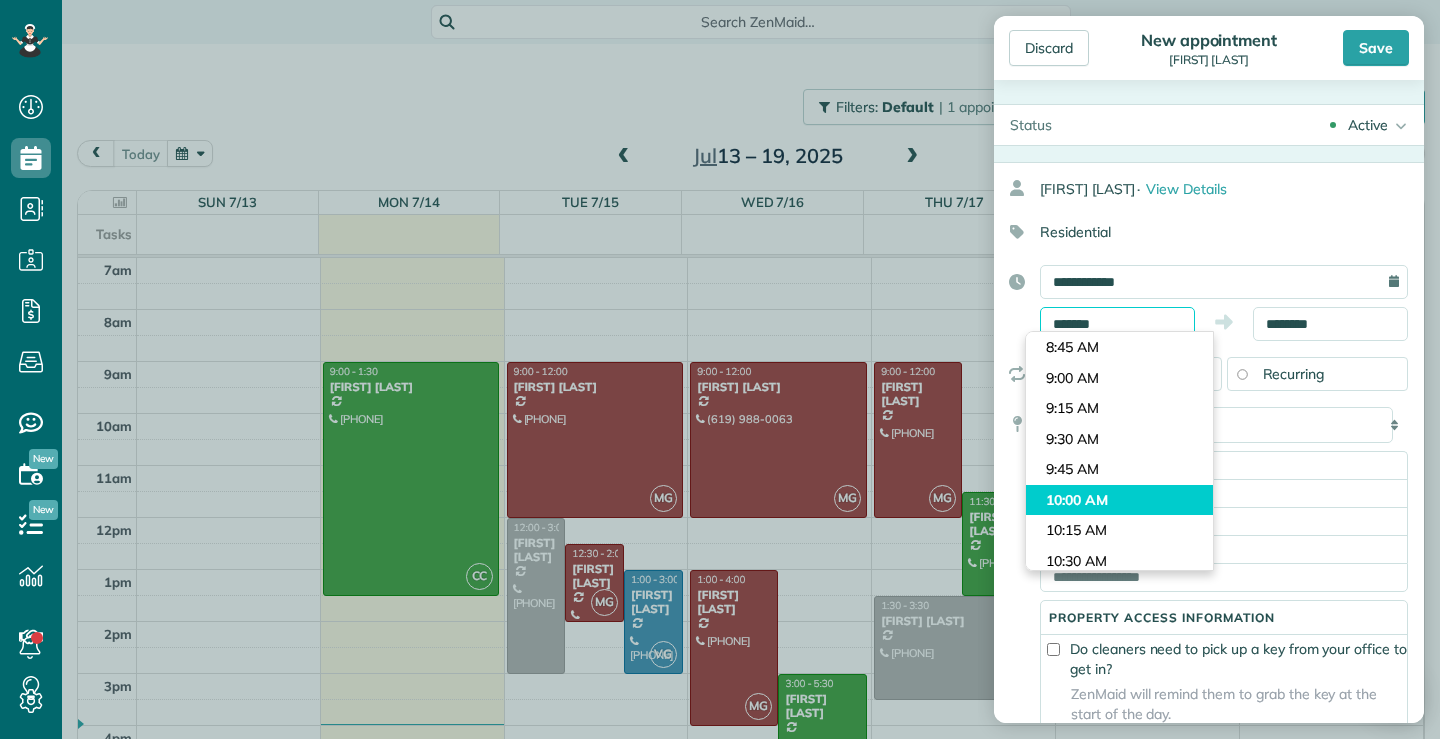 scroll, scrollTop: 1238, scrollLeft: 0, axis: vertical 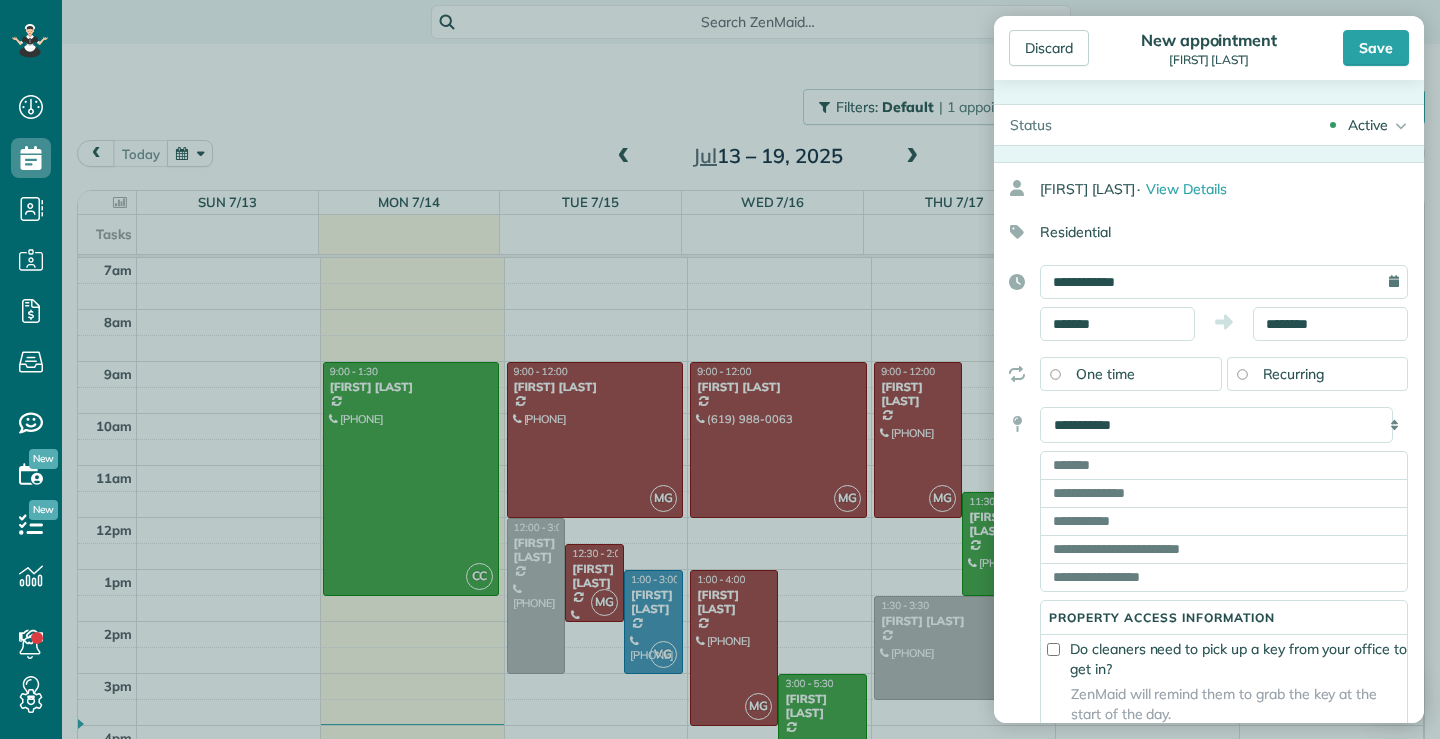 type on "********" 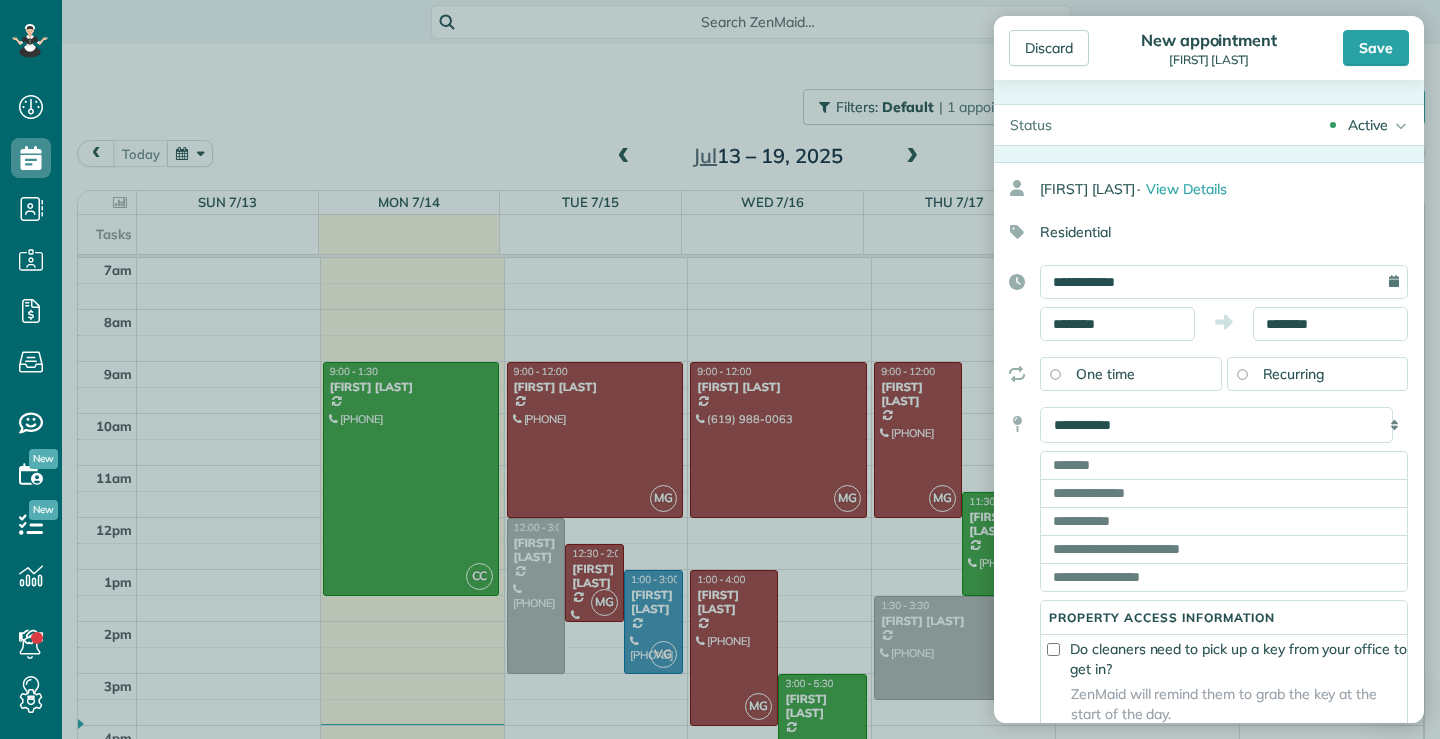 click on "Dashboard
Scheduling
Calendar View
List View
Dispatch View - Weekly scheduling (Beta)" at bounding box center [720, 369] 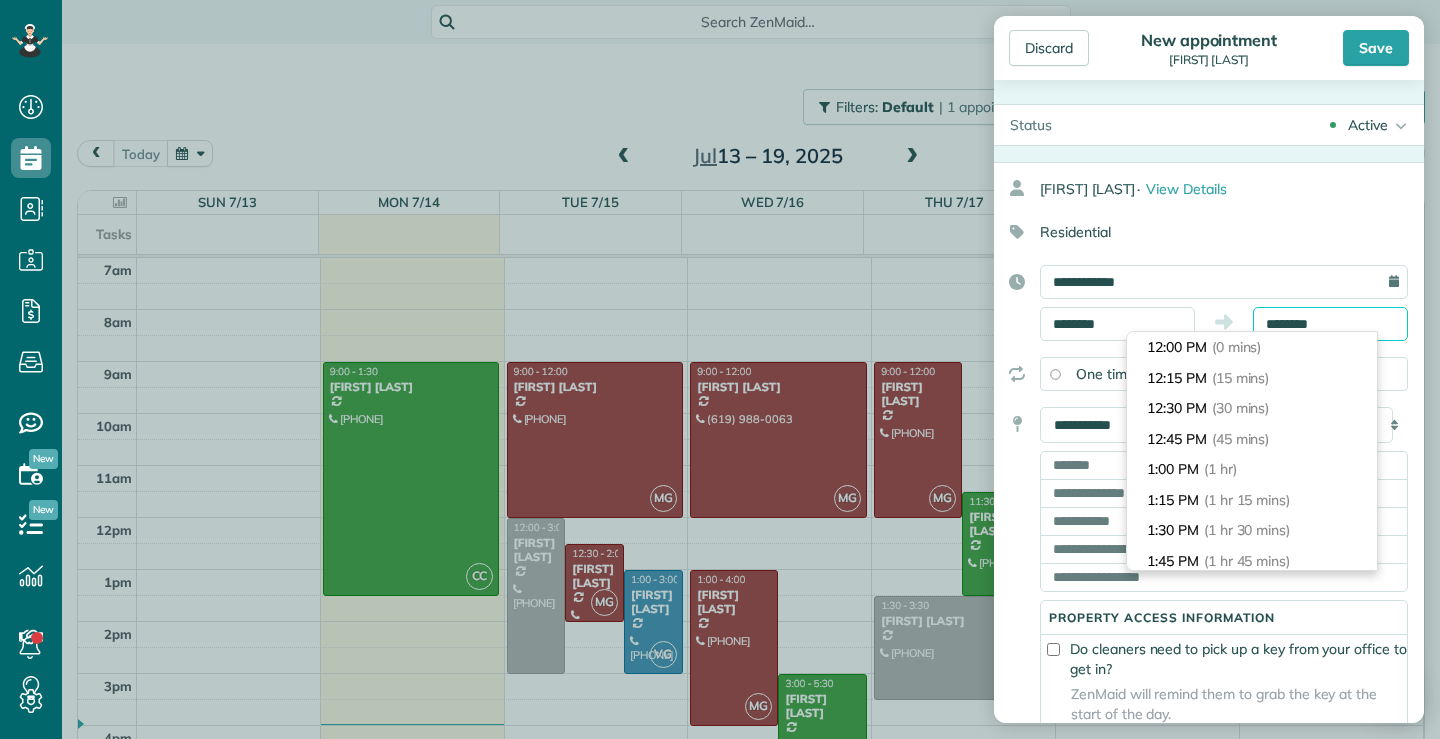 click on "********" at bounding box center (1330, 324) 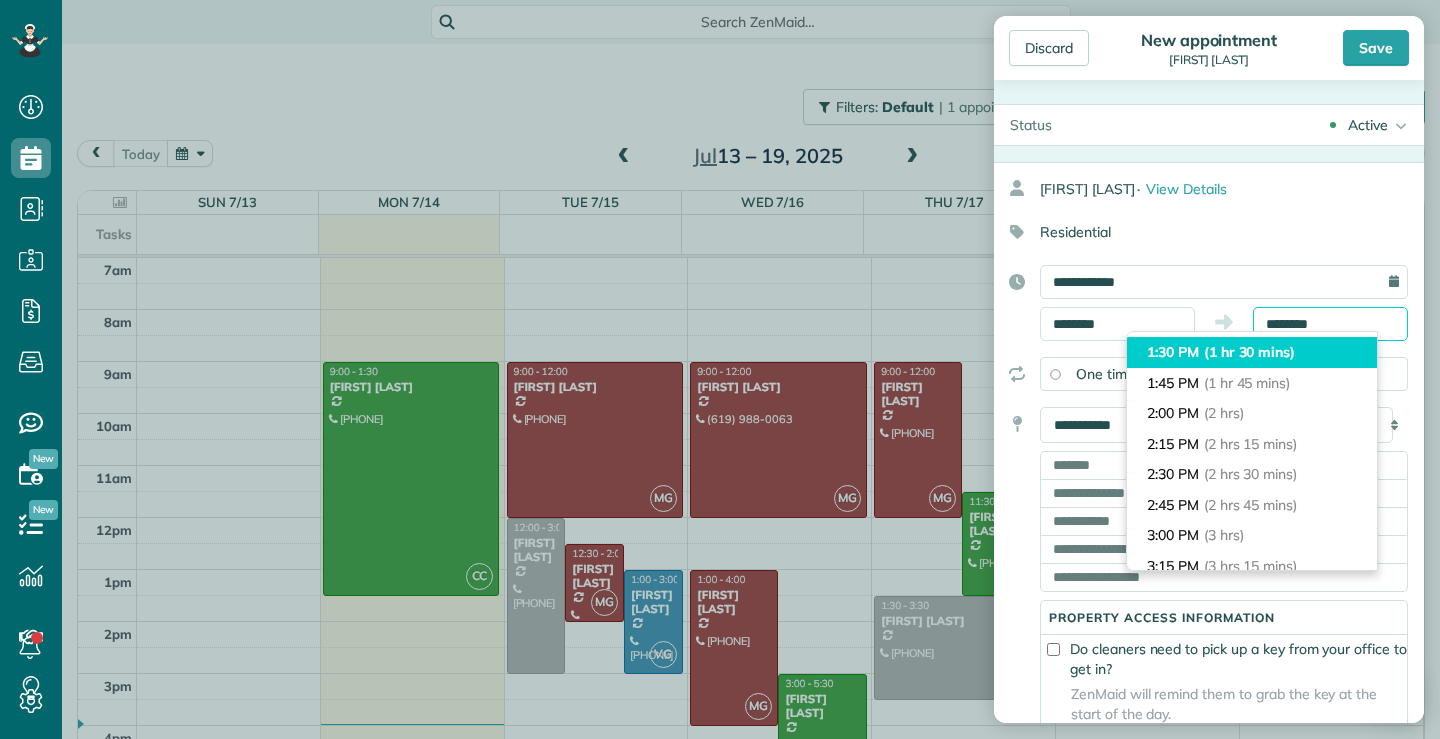 scroll, scrollTop: 300, scrollLeft: 0, axis: vertical 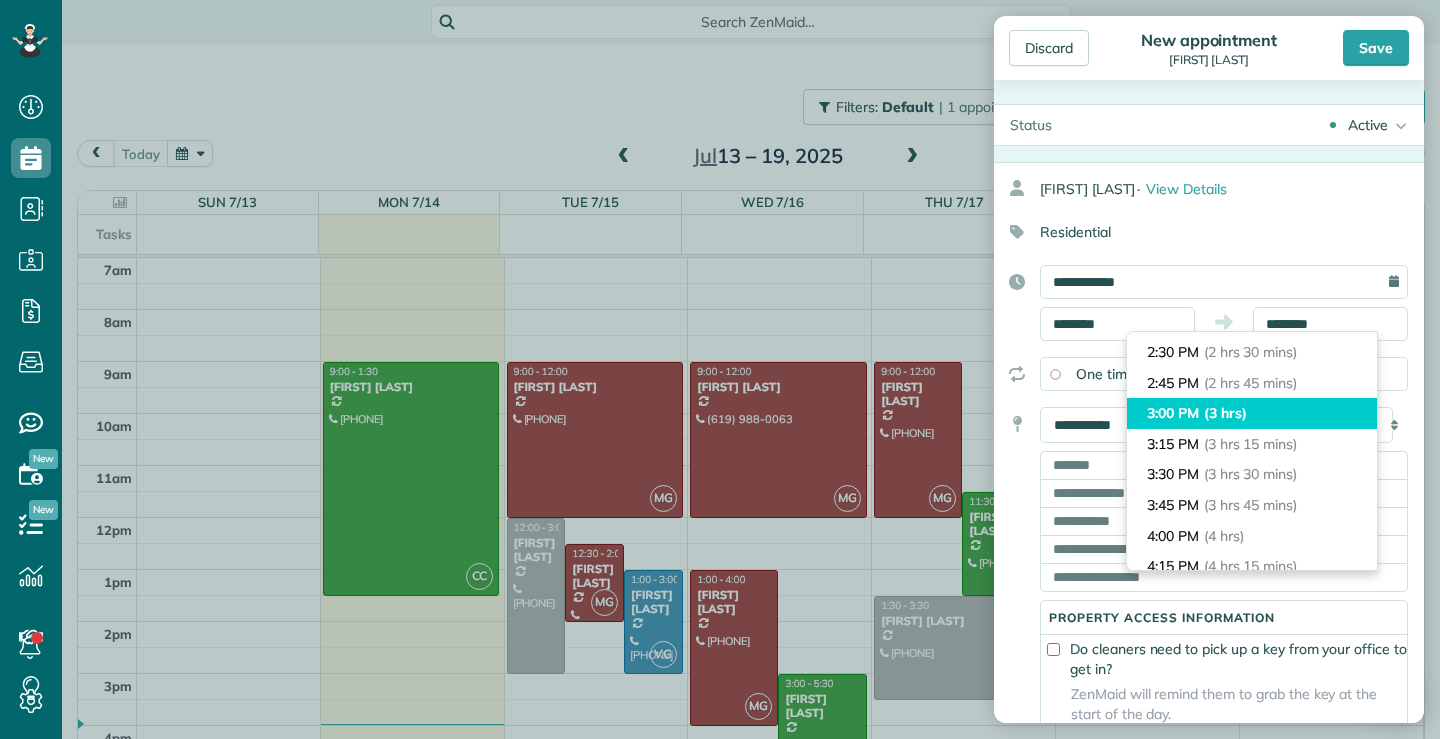 type on "*******" 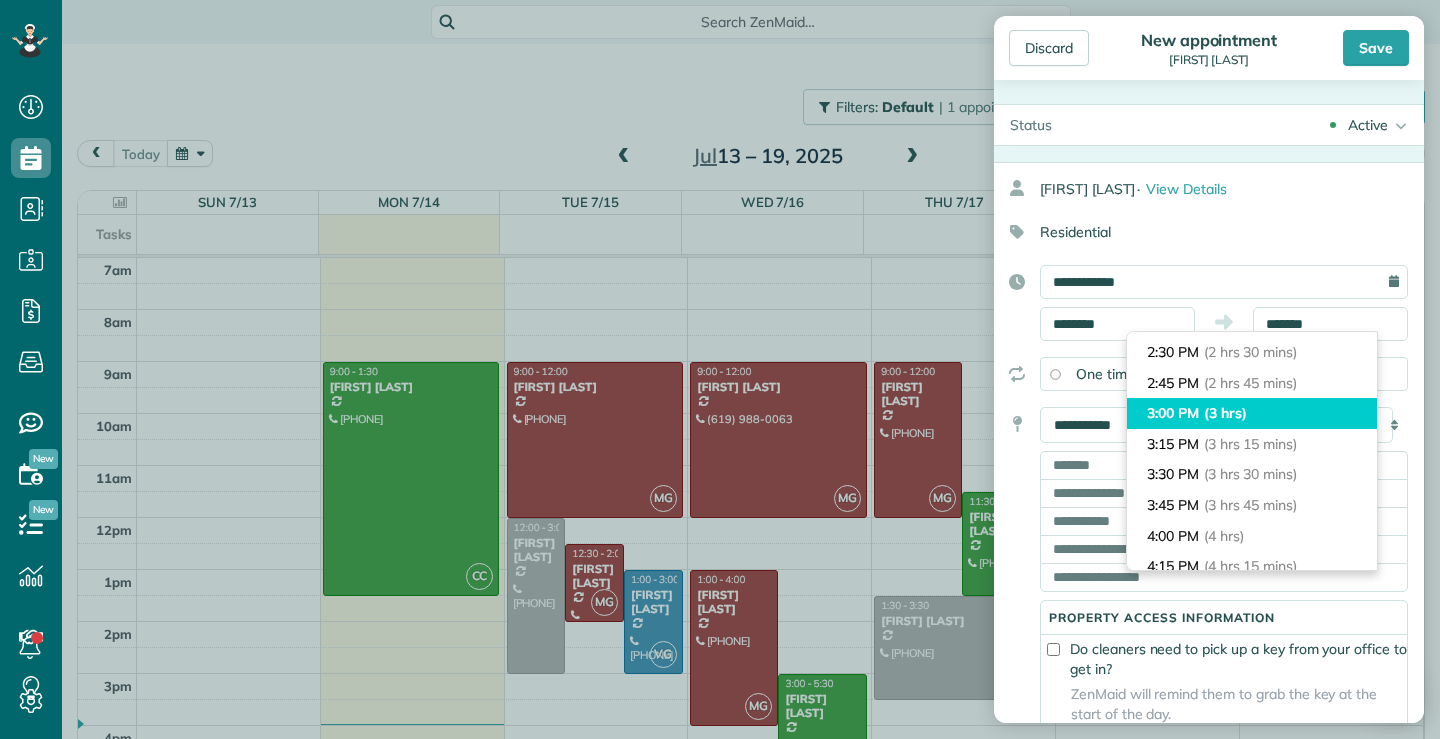 click on "(3 hrs)" at bounding box center (1225, 413) 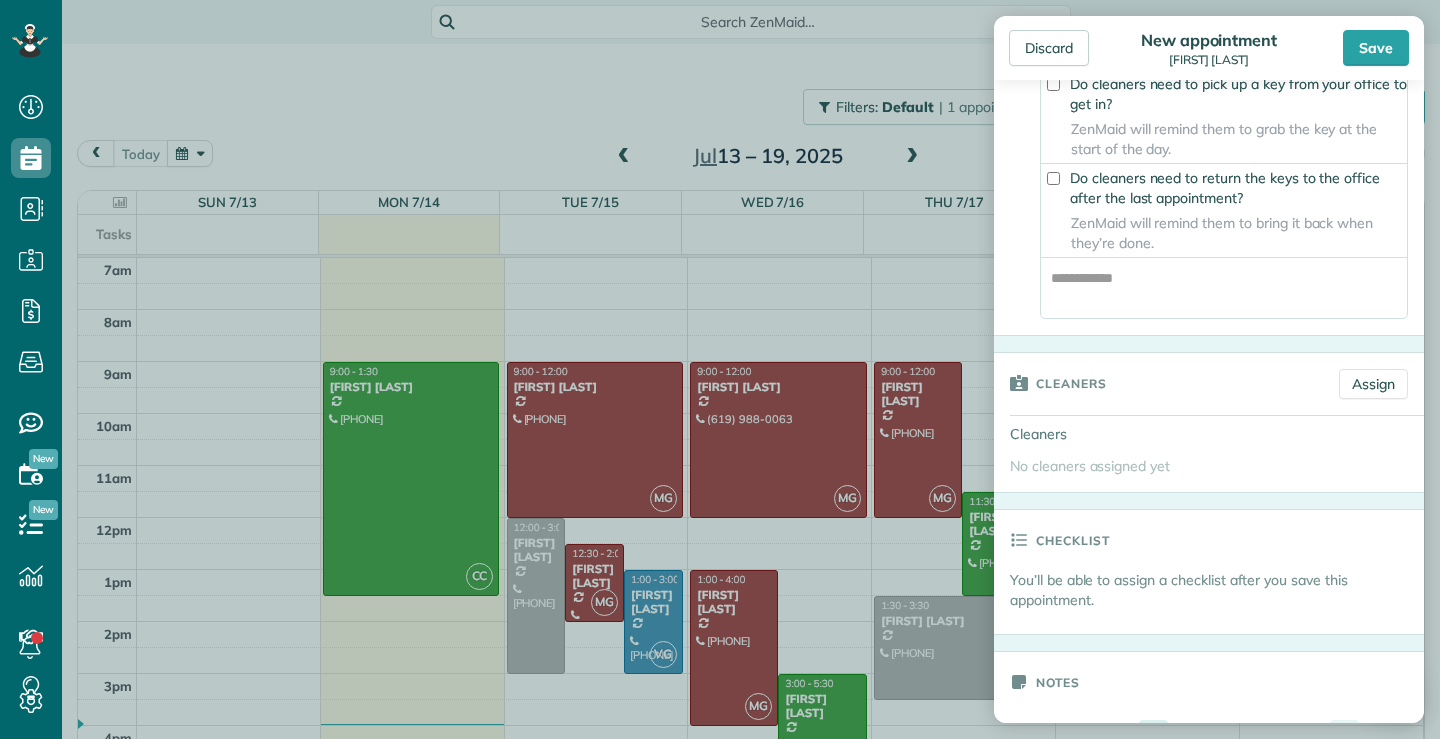 scroll, scrollTop: 600, scrollLeft: 0, axis: vertical 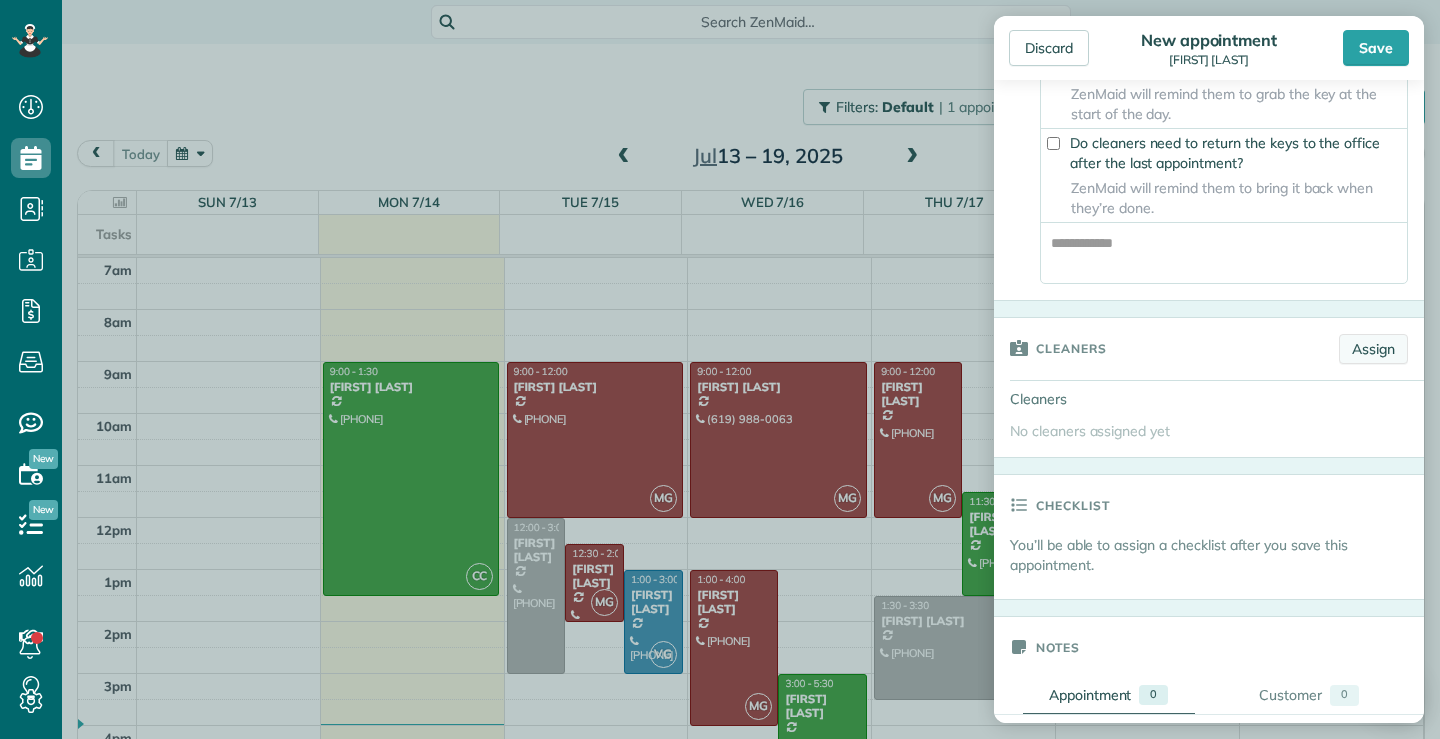 click on "Assign" at bounding box center (1373, 349) 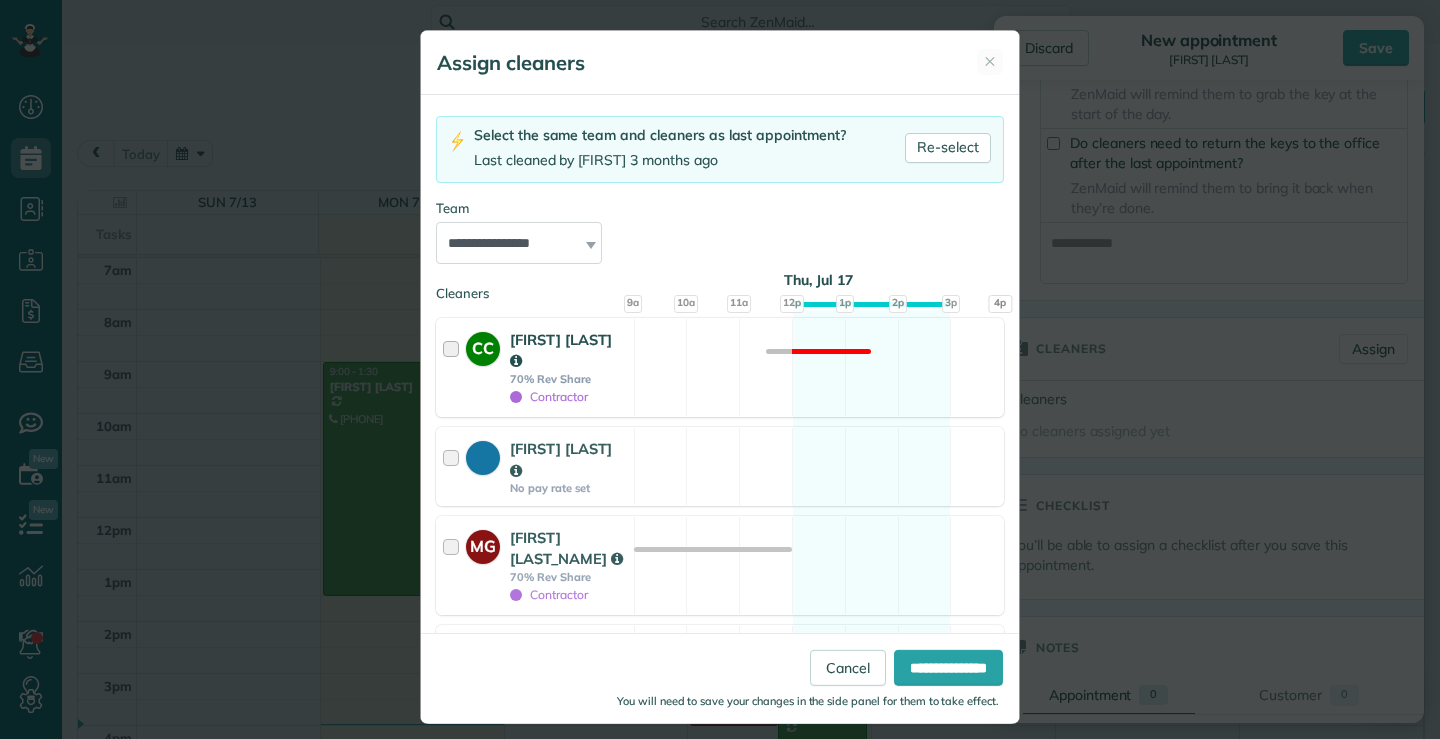 scroll, scrollTop: 300, scrollLeft: 0, axis: vertical 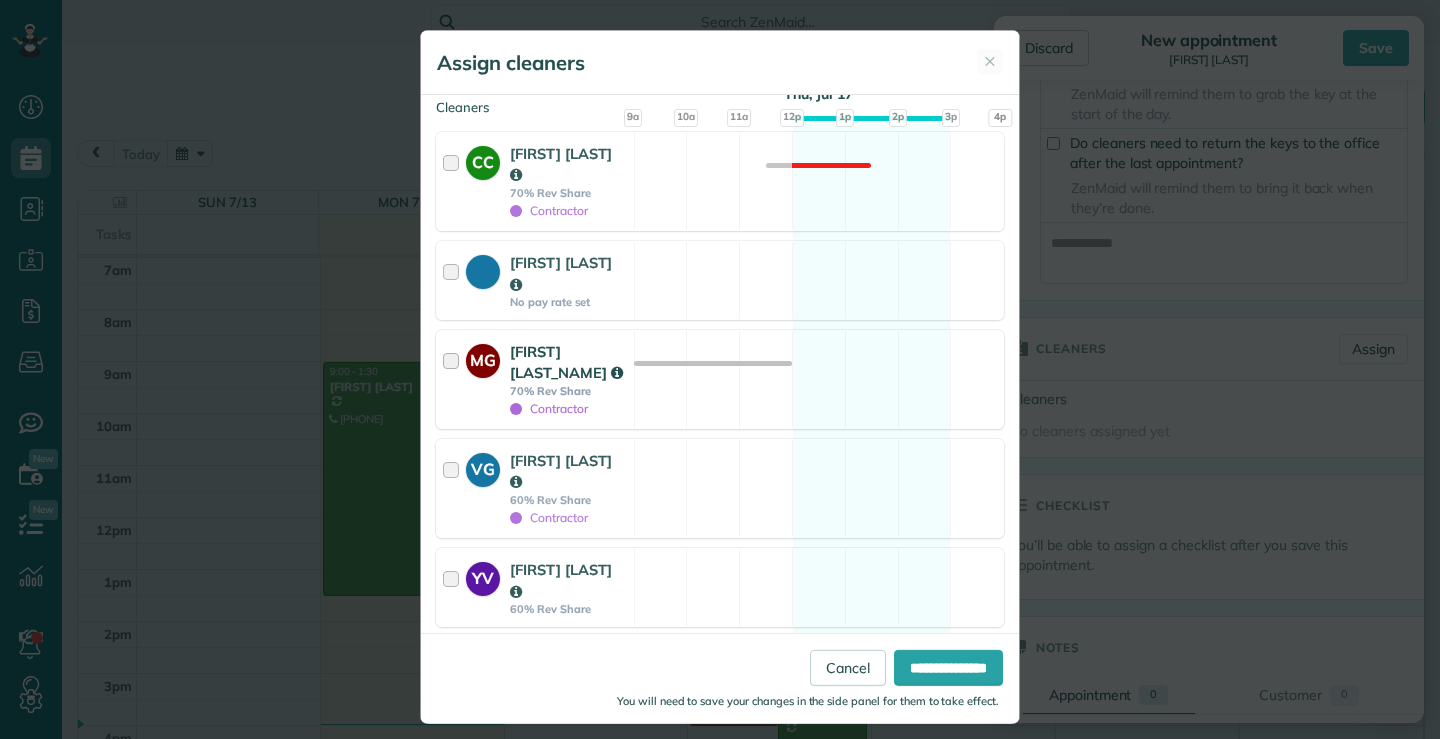 click at bounding box center [454, 379] 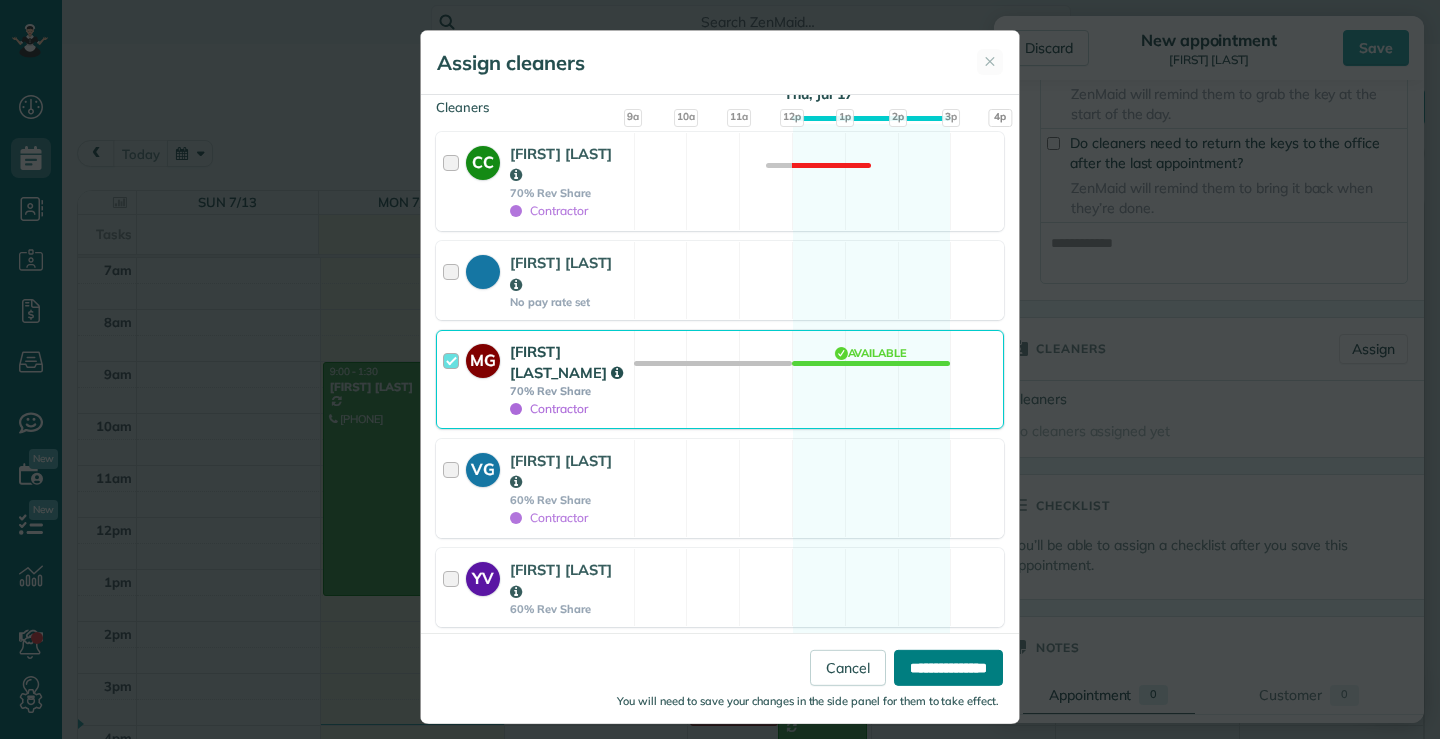 click on "**********" at bounding box center (948, 668) 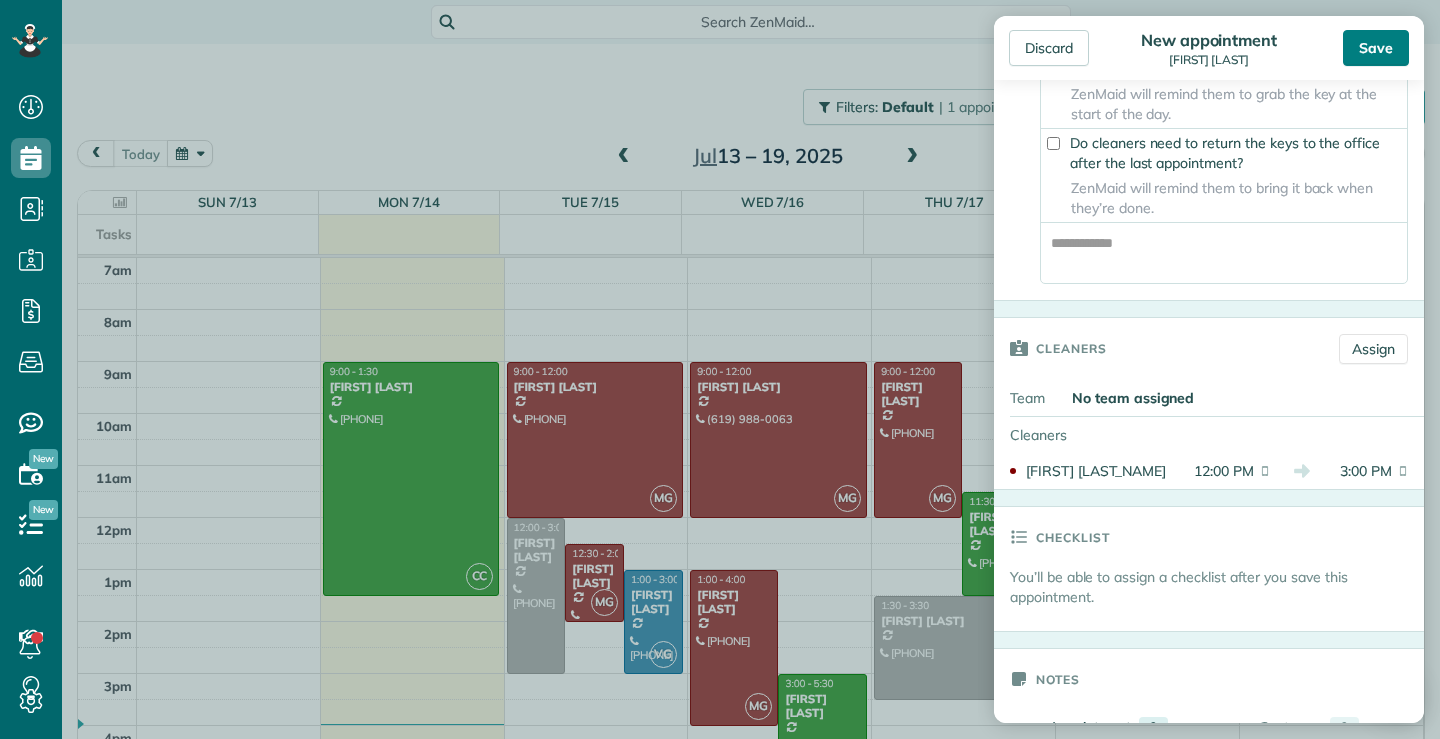 click on "Save" at bounding box center (1376, 48) 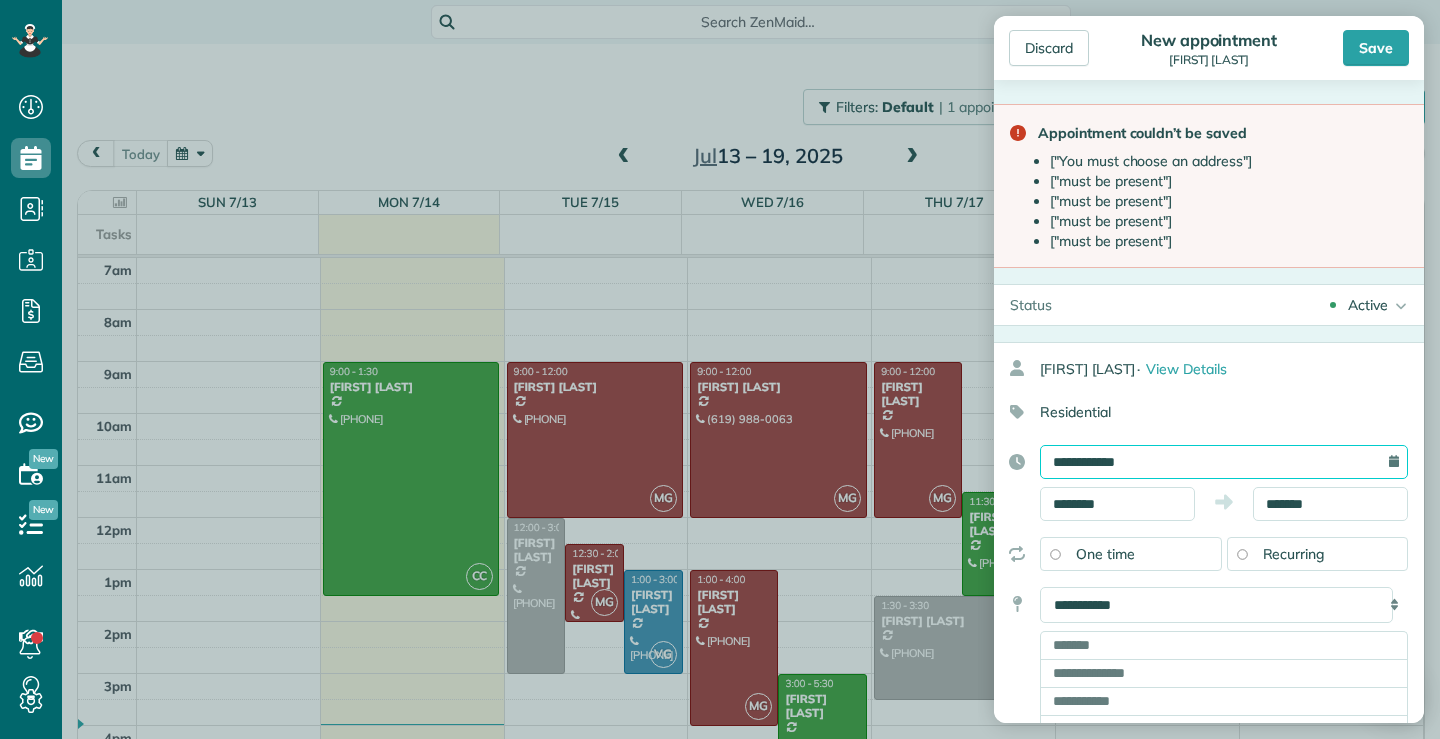 click on "**********" at bounding box center [1224, 462] 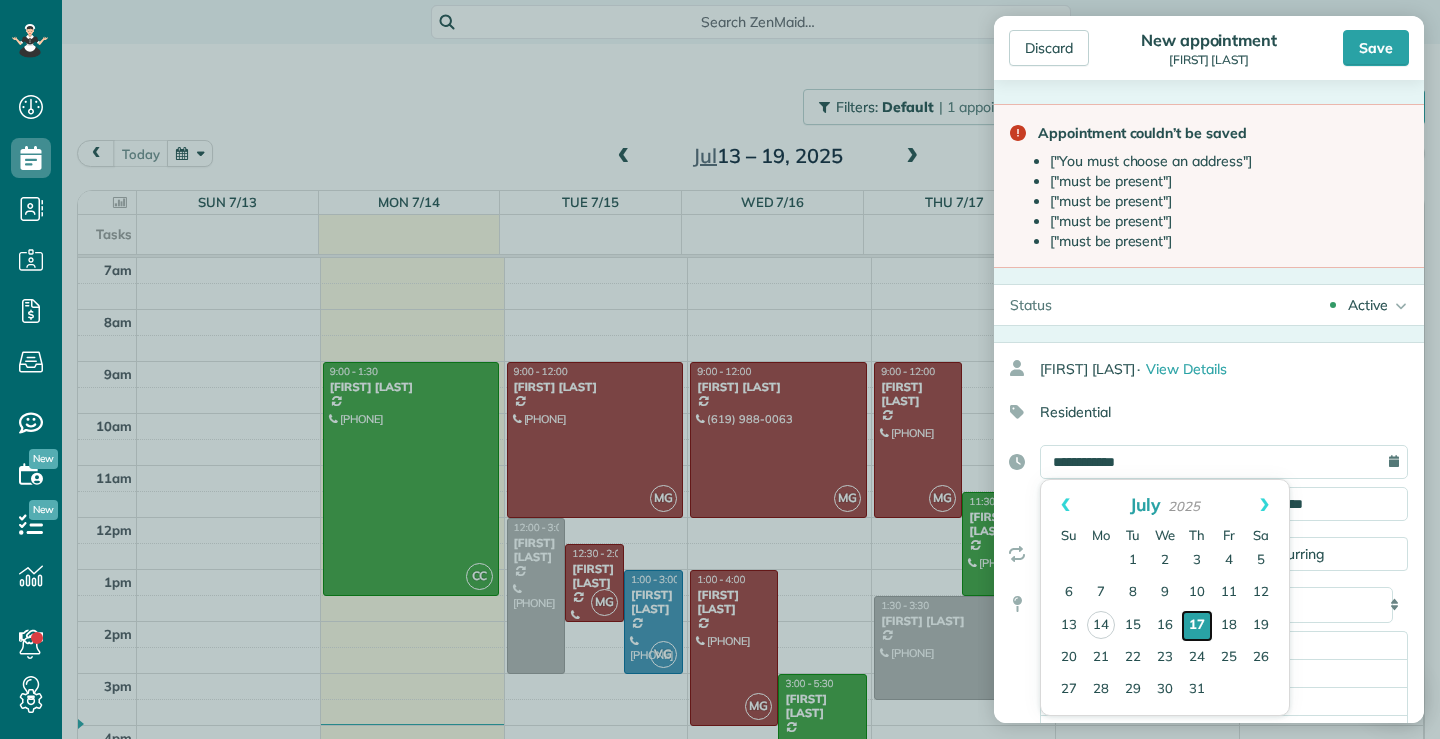 click on "17" at bounding box center (1197, 626) 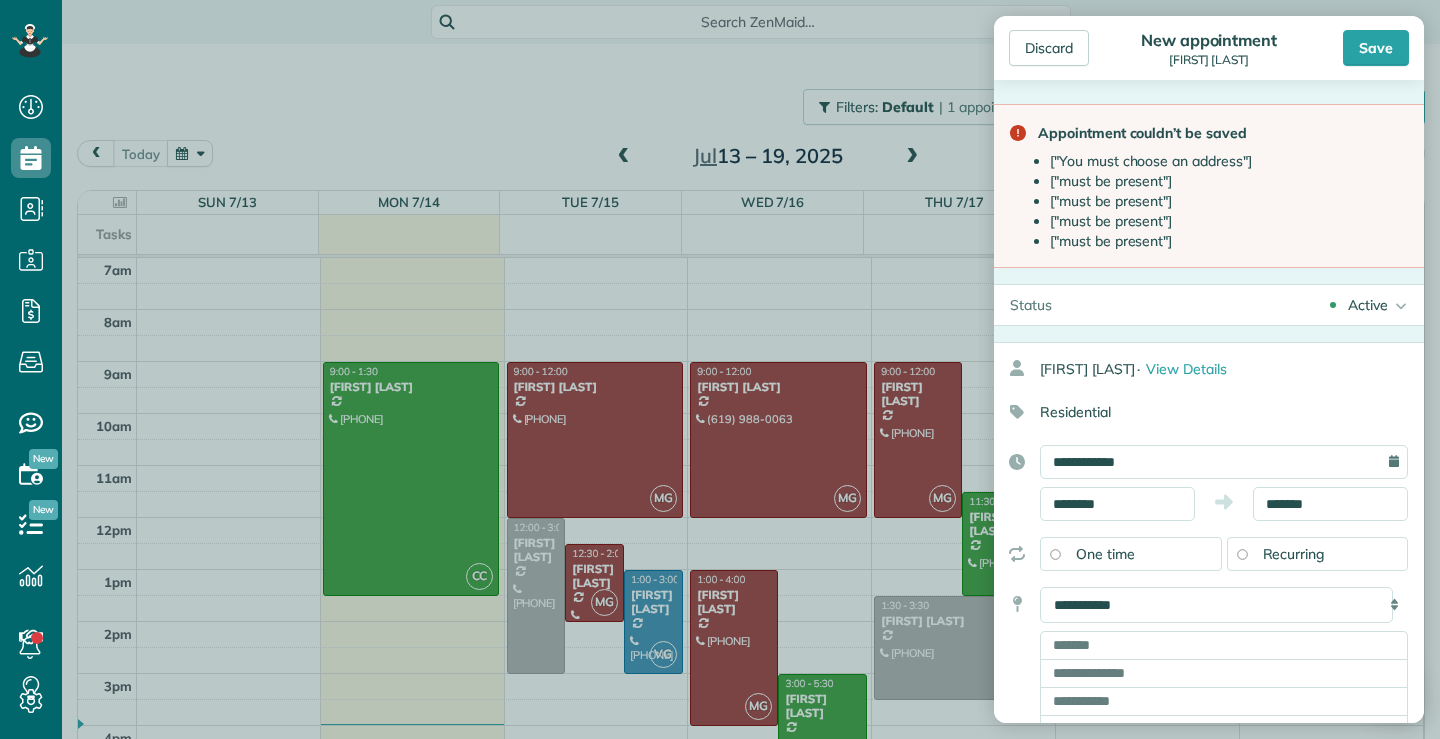 click on "**********" at bounding box center (1209, 711) 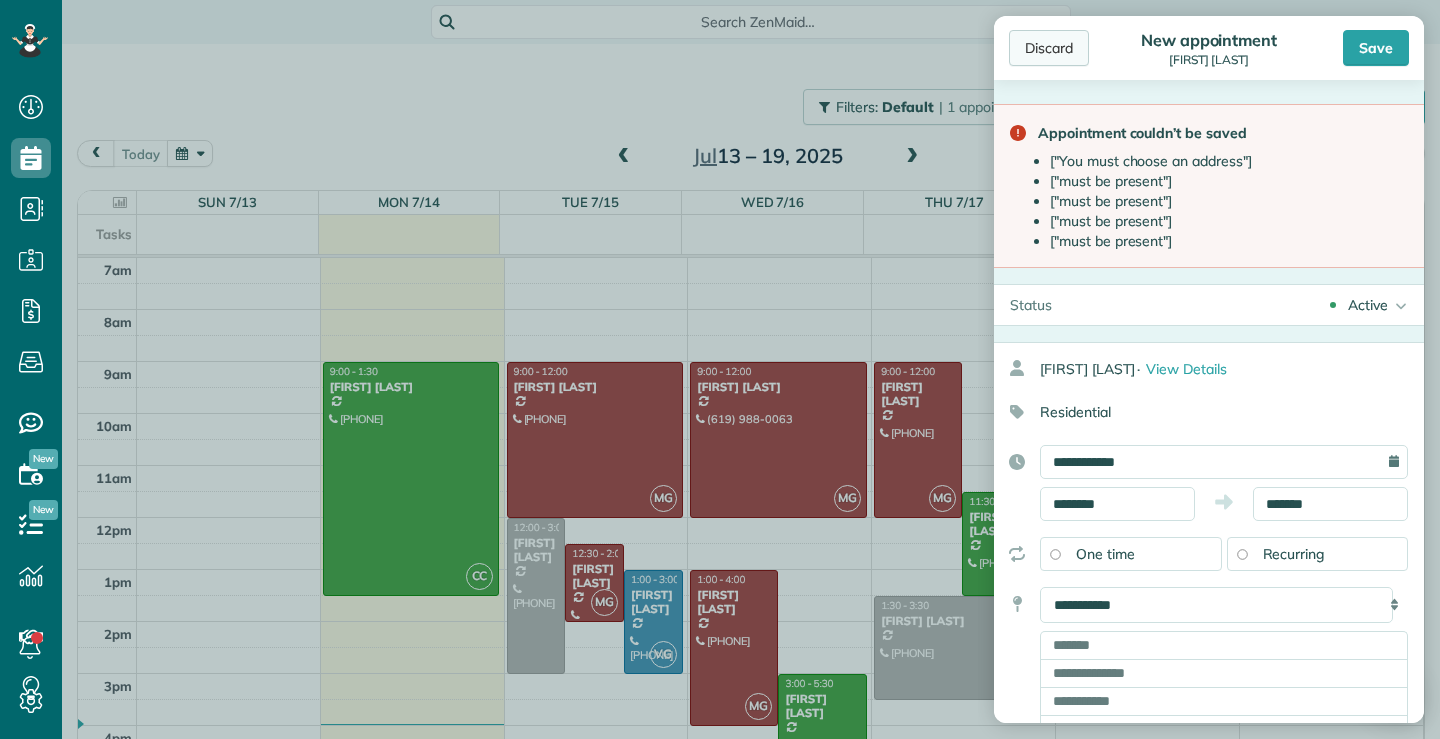 click on "Discard" at bounding box center (1049, 48) 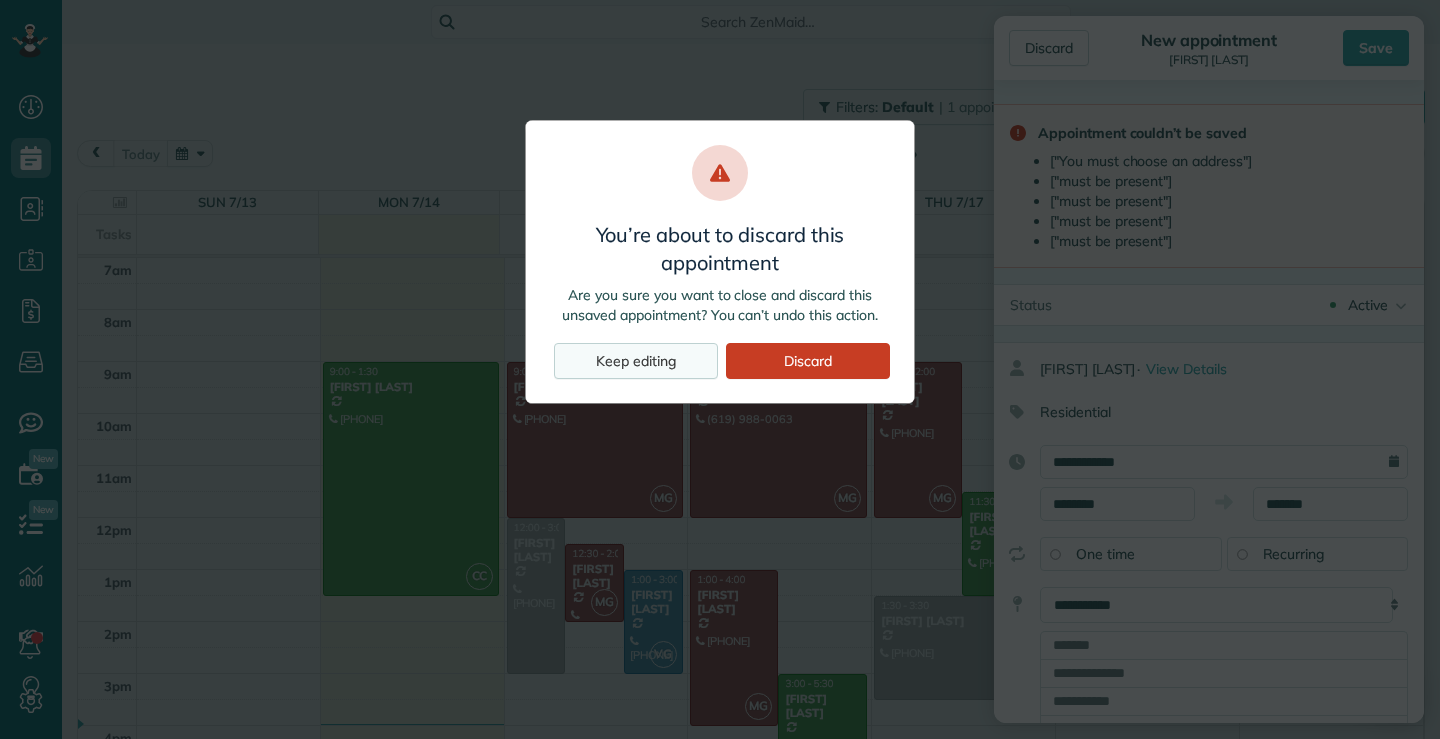 click on "Keep editing" at bounding box center [636, 361] 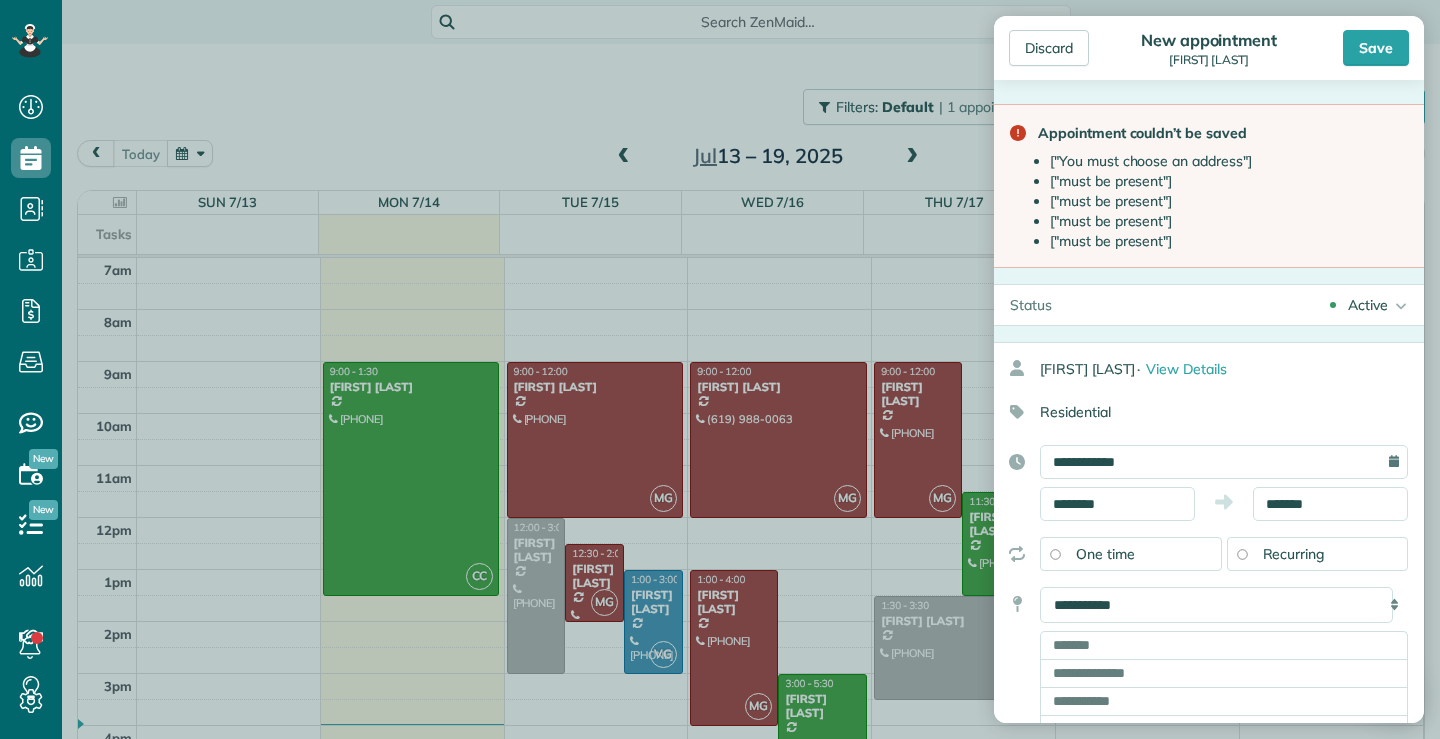 scroll, scrollTop: 300, scrollLeft: 0, axis: vertical 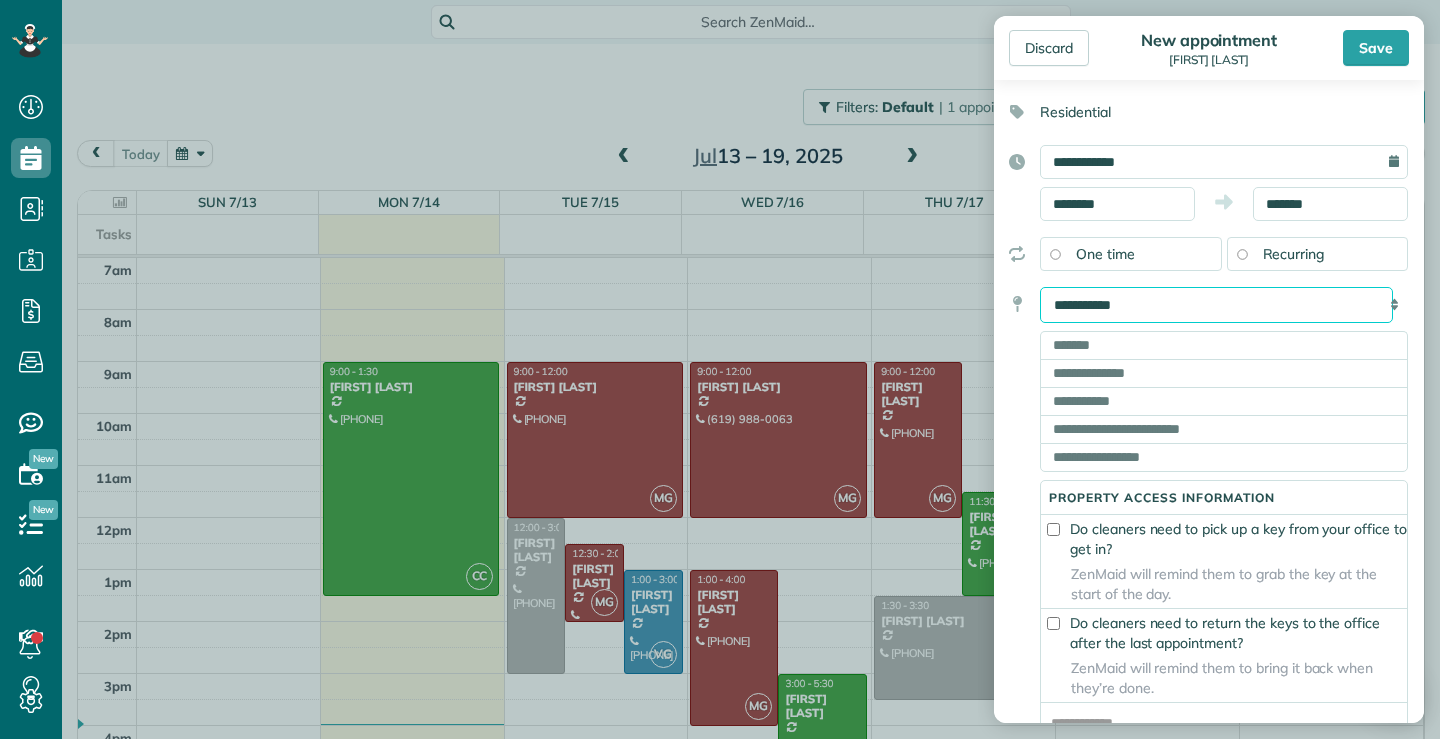 click on "**********" at bounding box center (1216, 305) 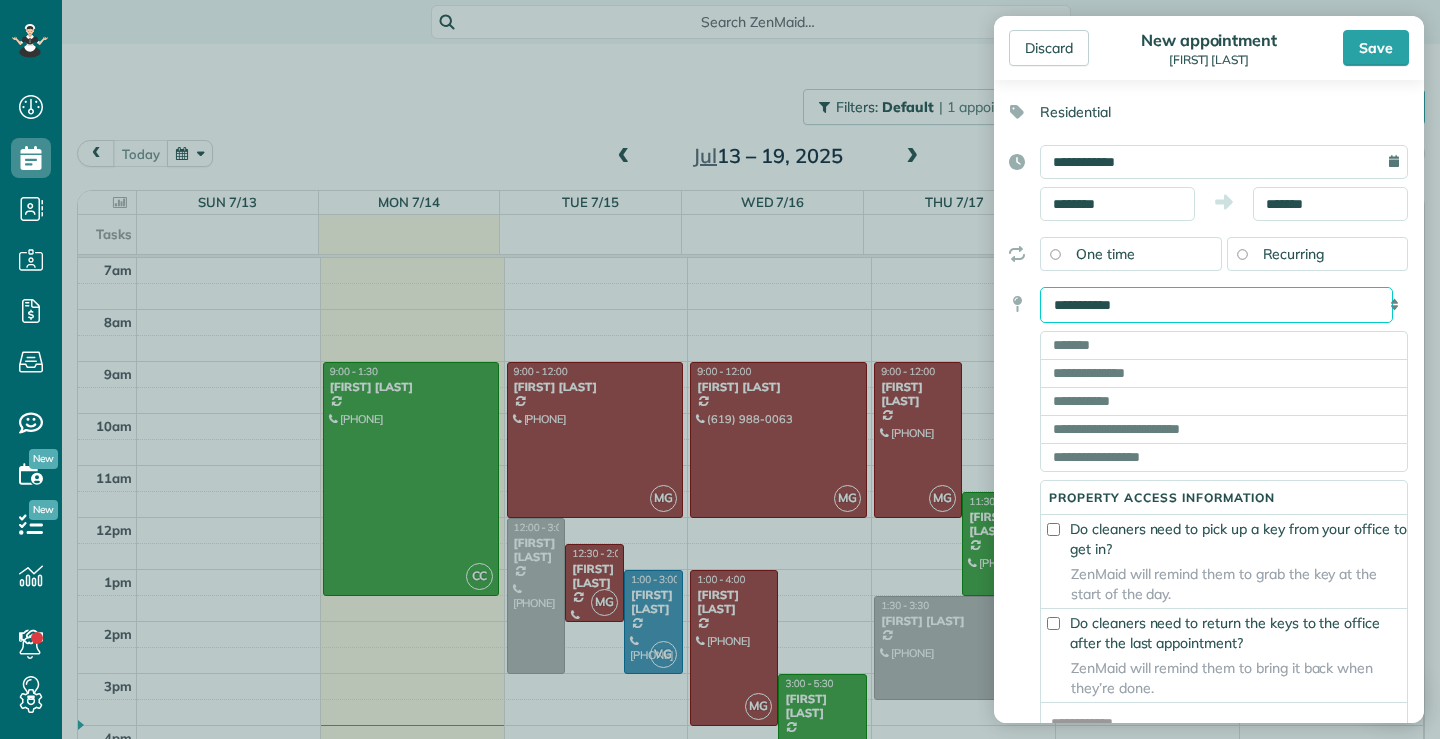 select on "*****" 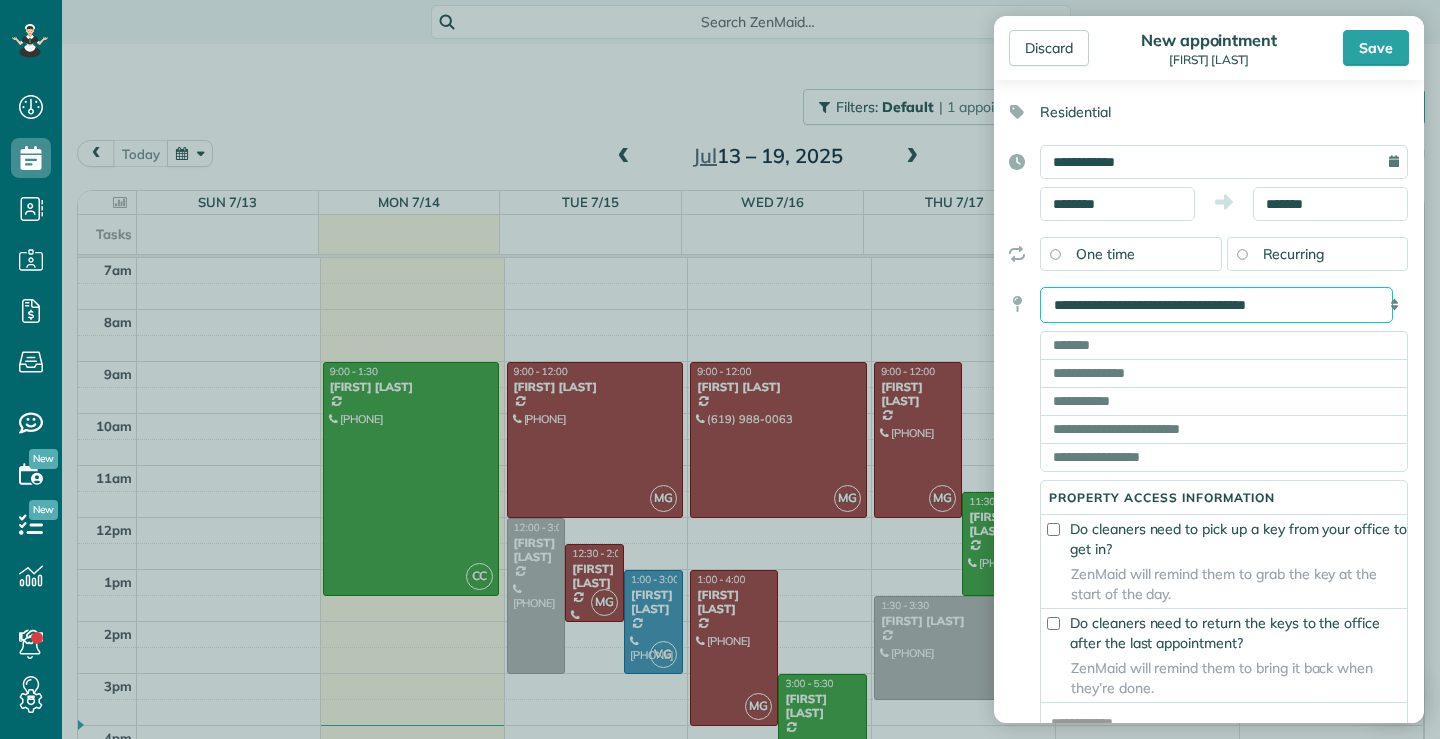click on "**********" at bounding box center (1216, 305) 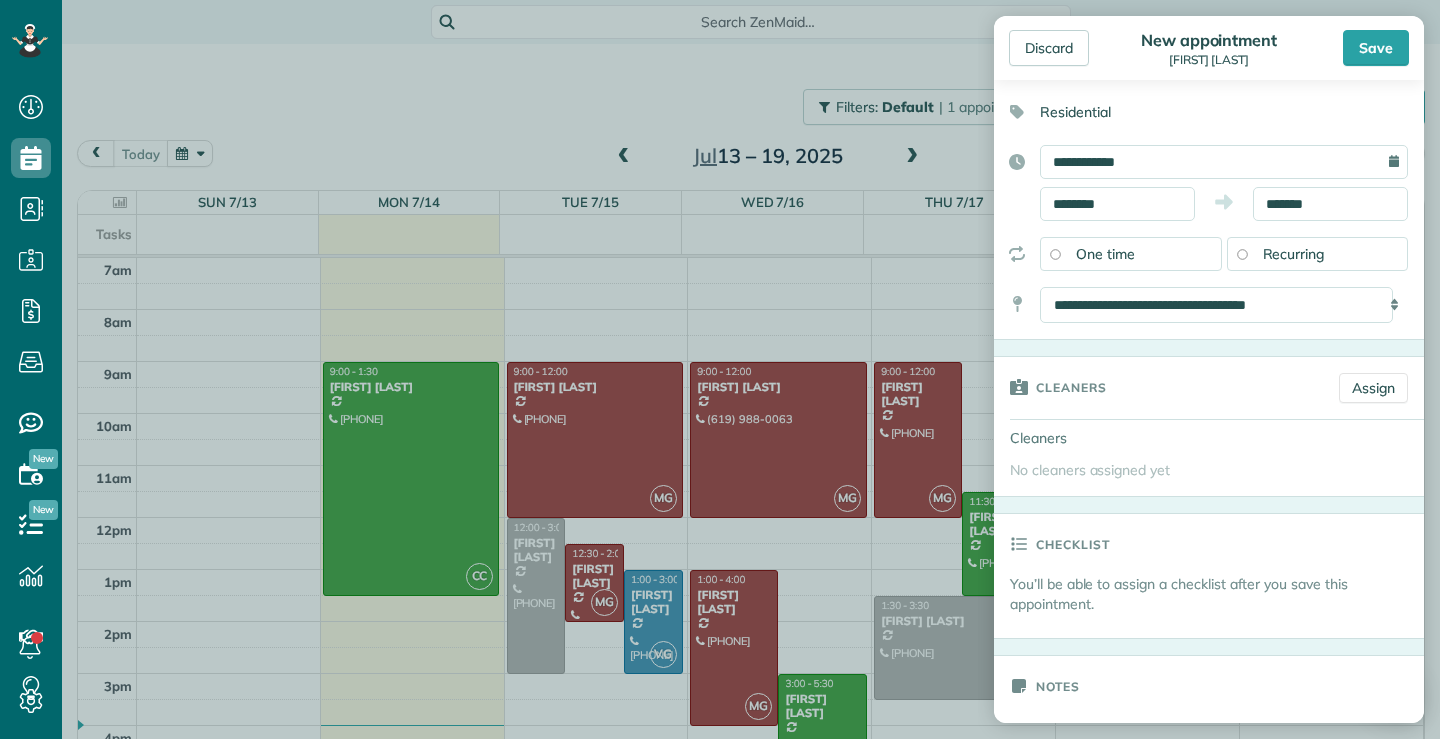 click on "Save" at bounding box center (1376, 48) 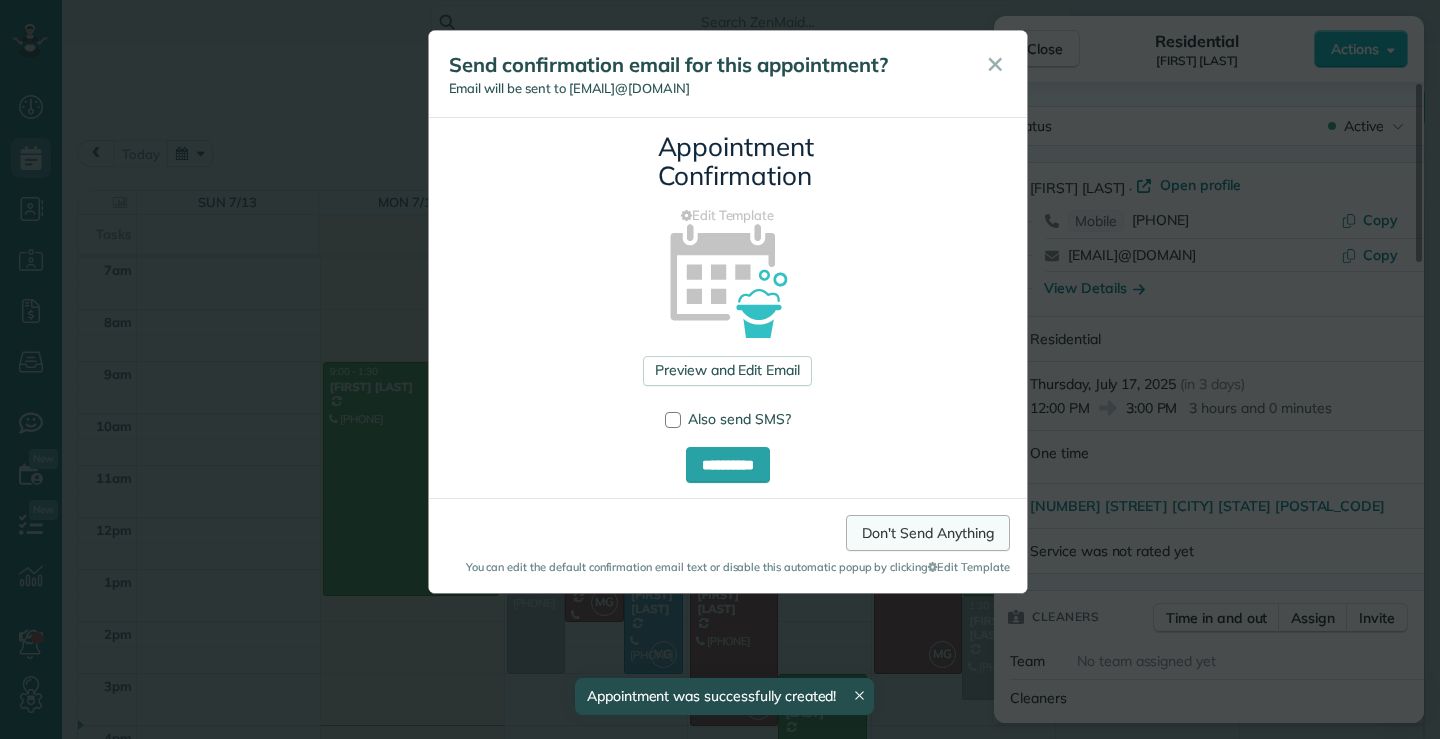 click on "Don't Send Anything" at bounding box center (927, 533) 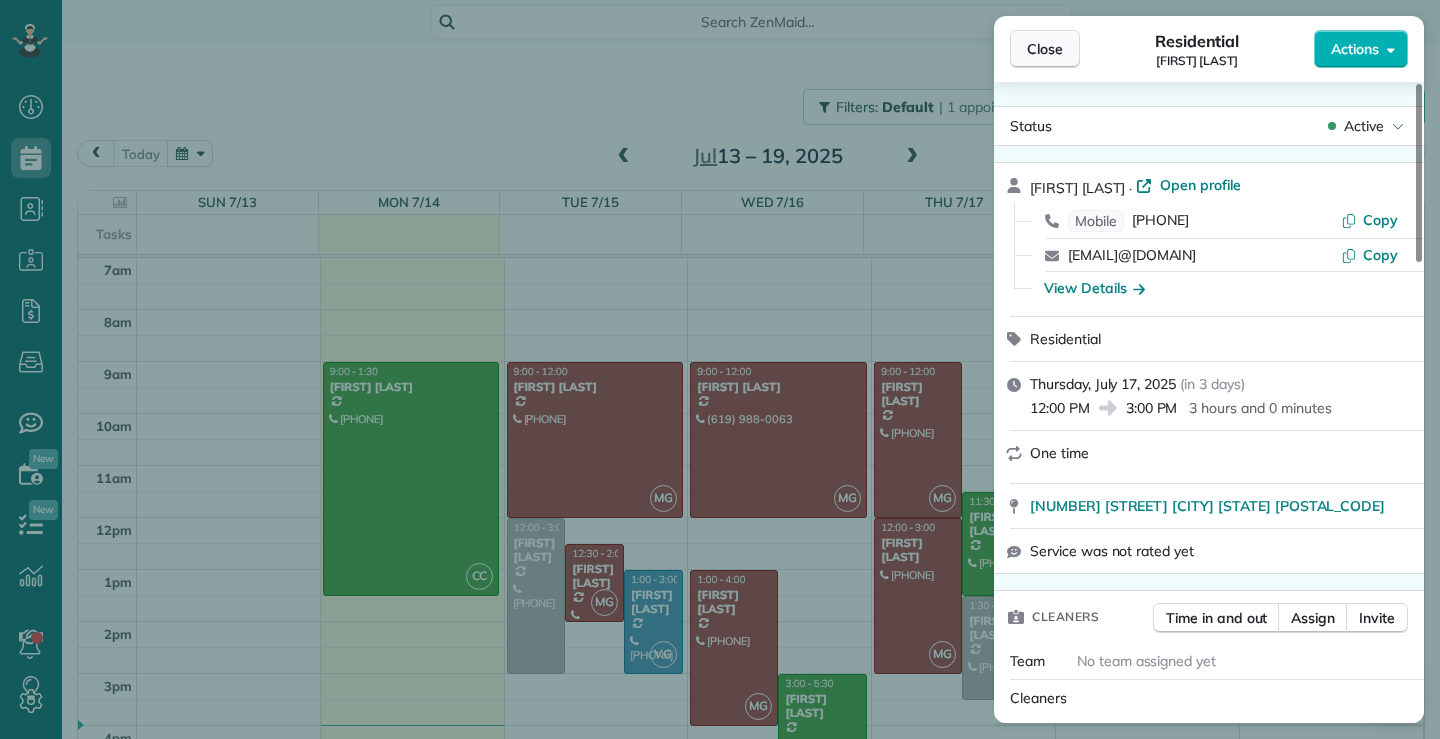 click on "Close" at bounding box center [1045, 49] 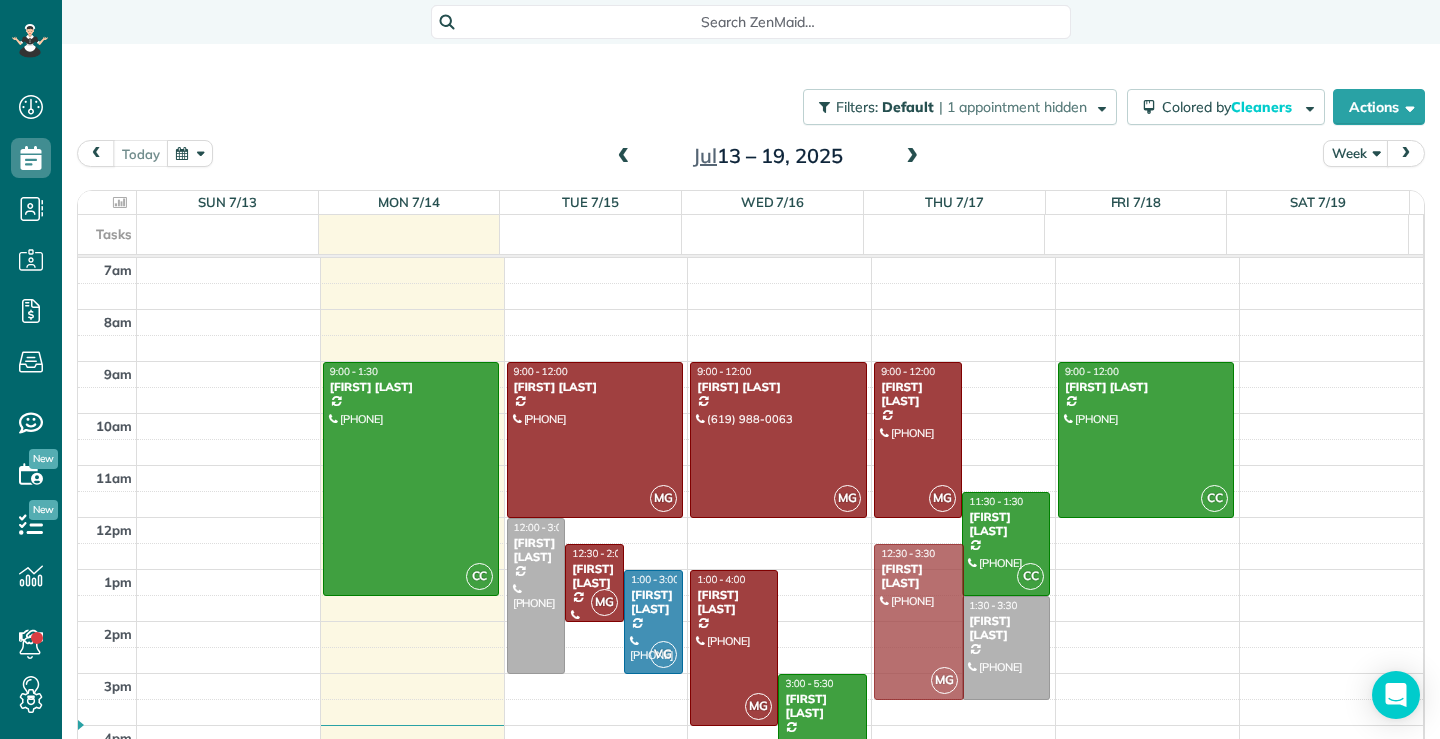 drag, startPoint x: 890, startPoint y: 582, endPoint x: 898, endPoint y: 606, distance: 25.298222 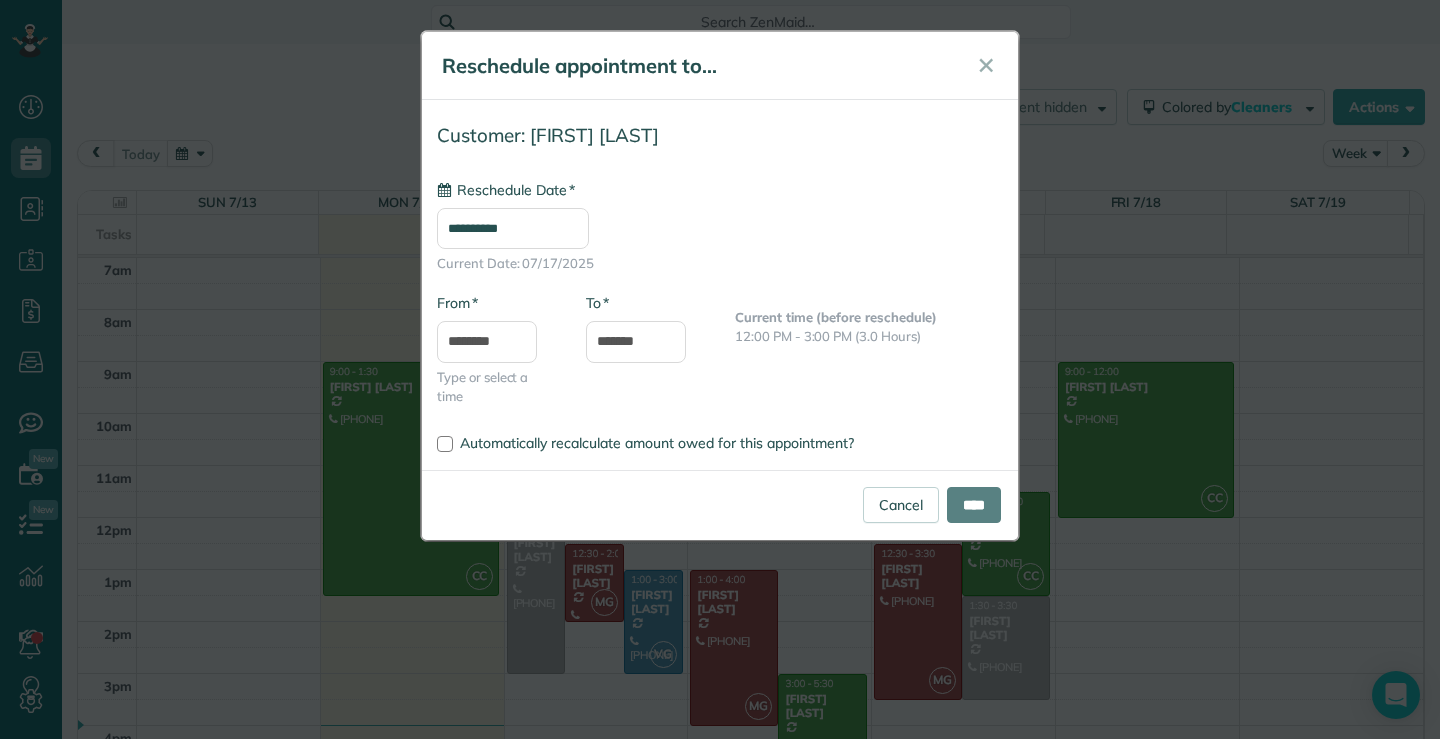 type on "**********" 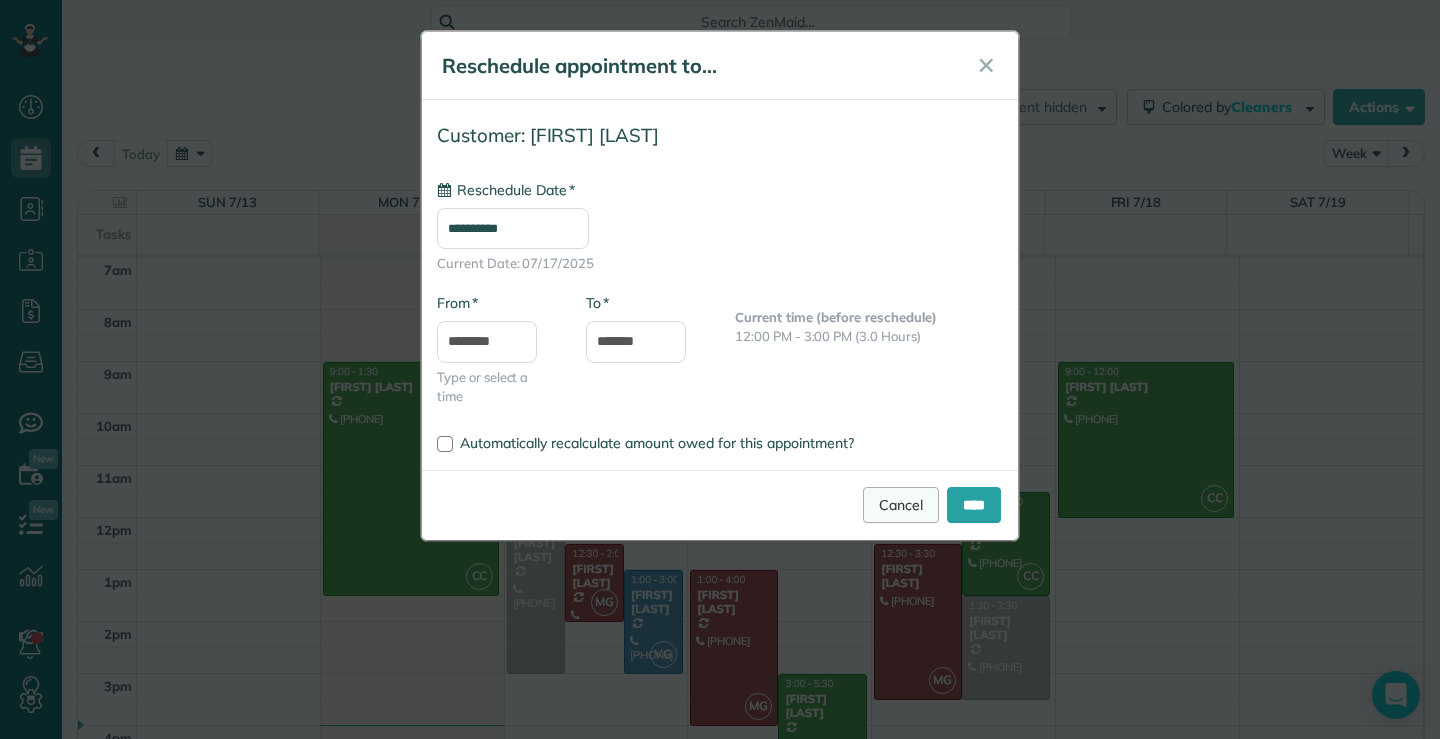 click on "Cancel" at bounding box center [901, 505] 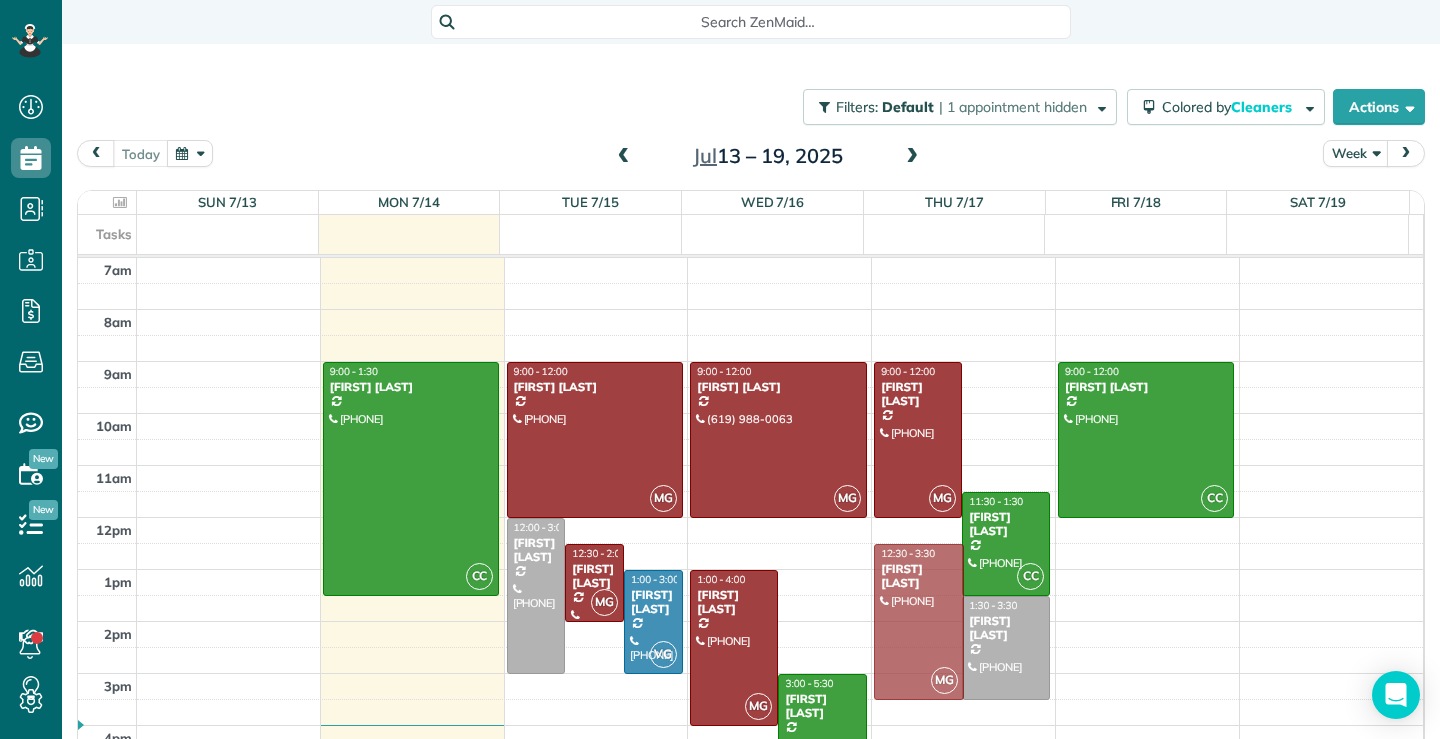 drag, startPoint x: 896, startPoint y: 555, endPoint x: 906, endPoint y: 584, distance: 30.675724 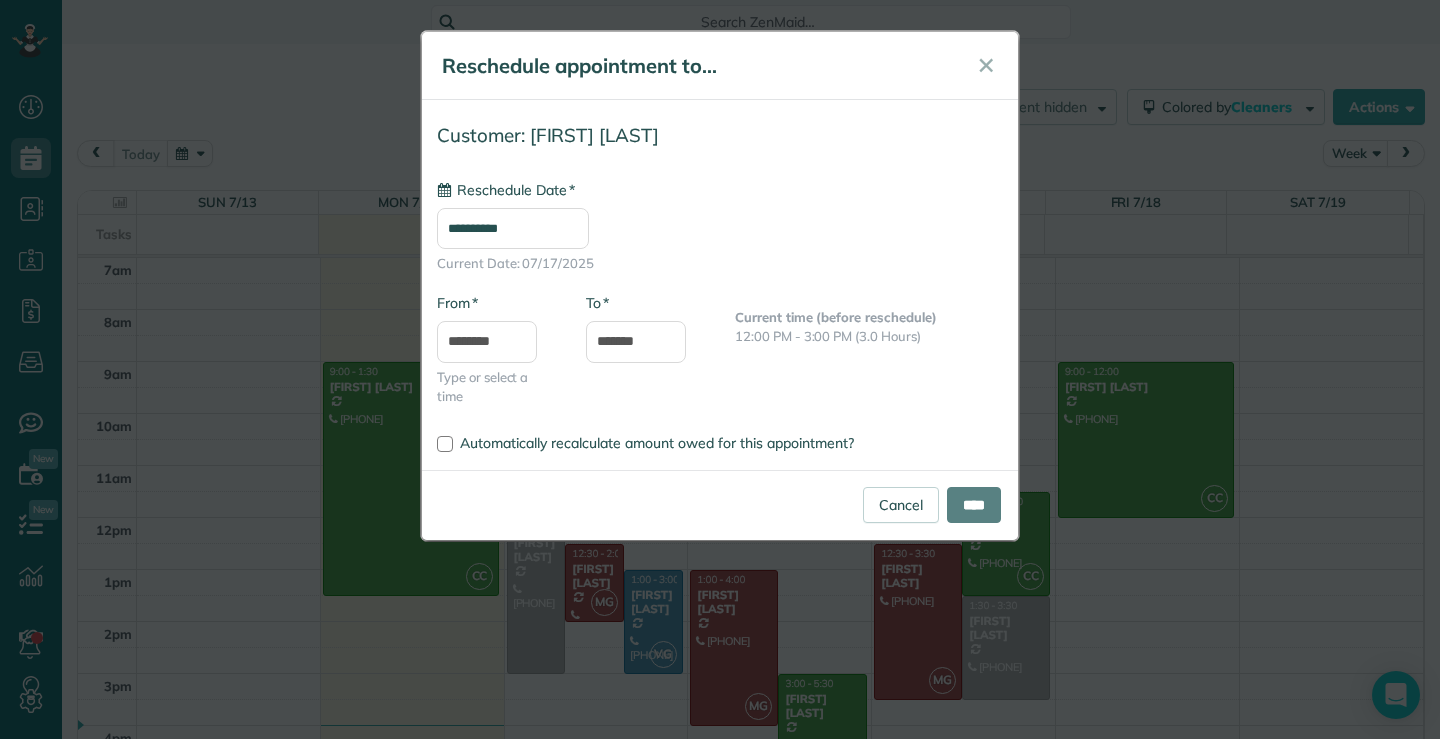 type on "**********" 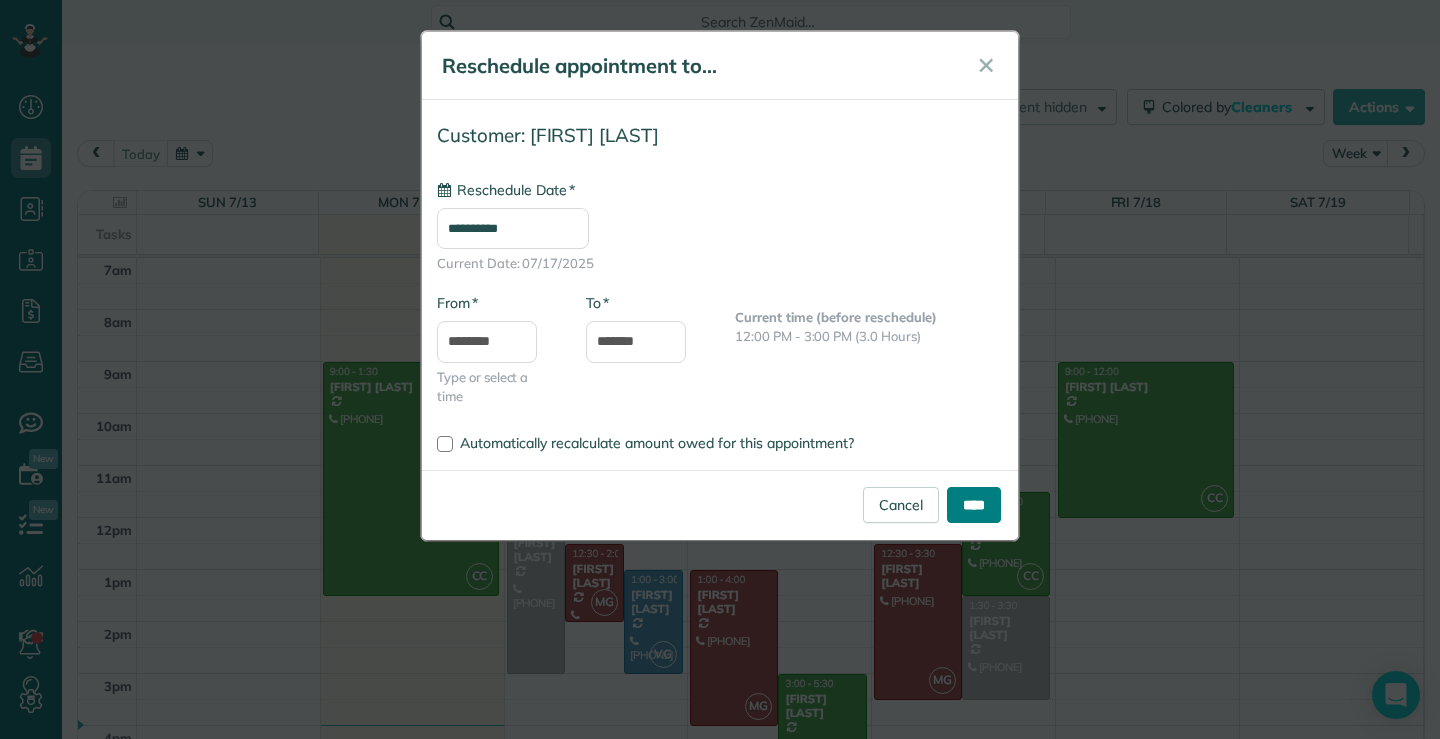 click on "****" at bounding box center [974, 505] 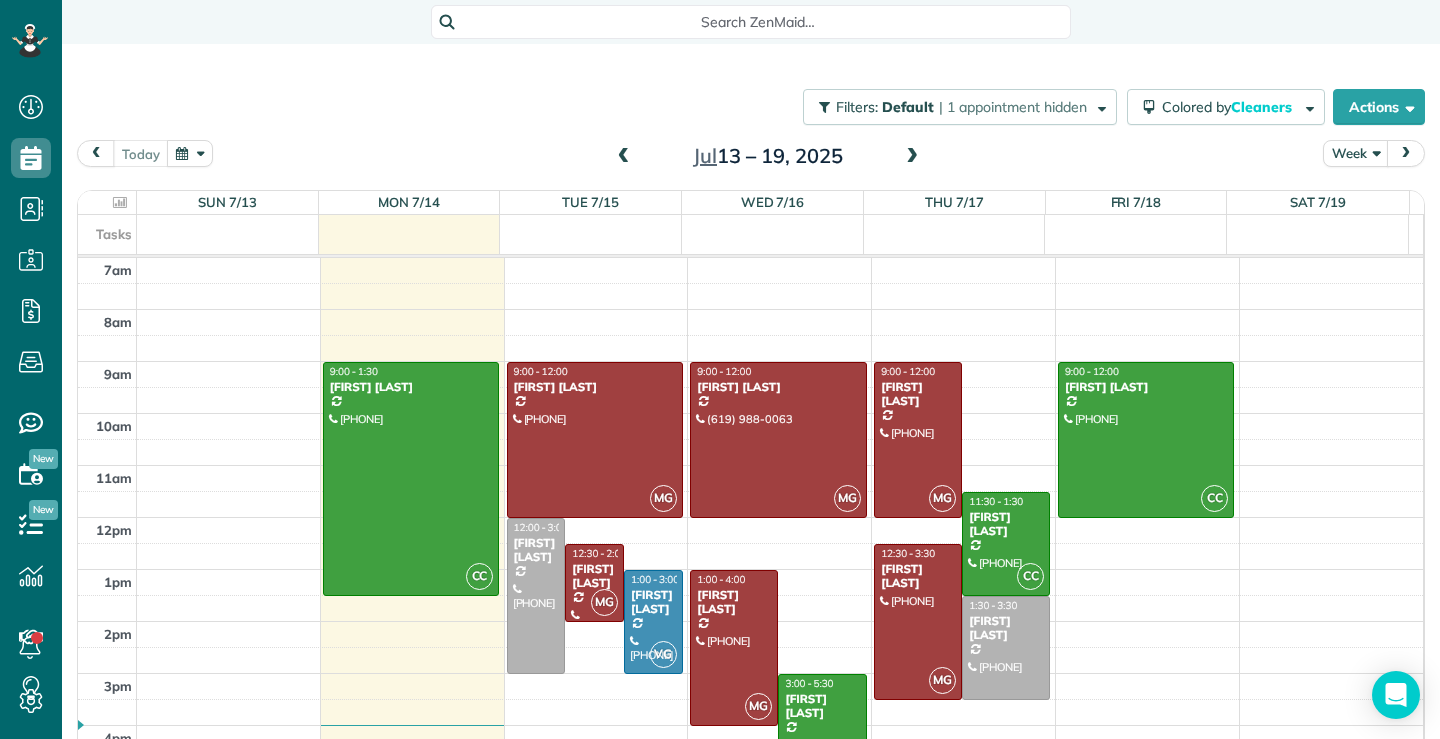 click at bounding box center (912, 157) 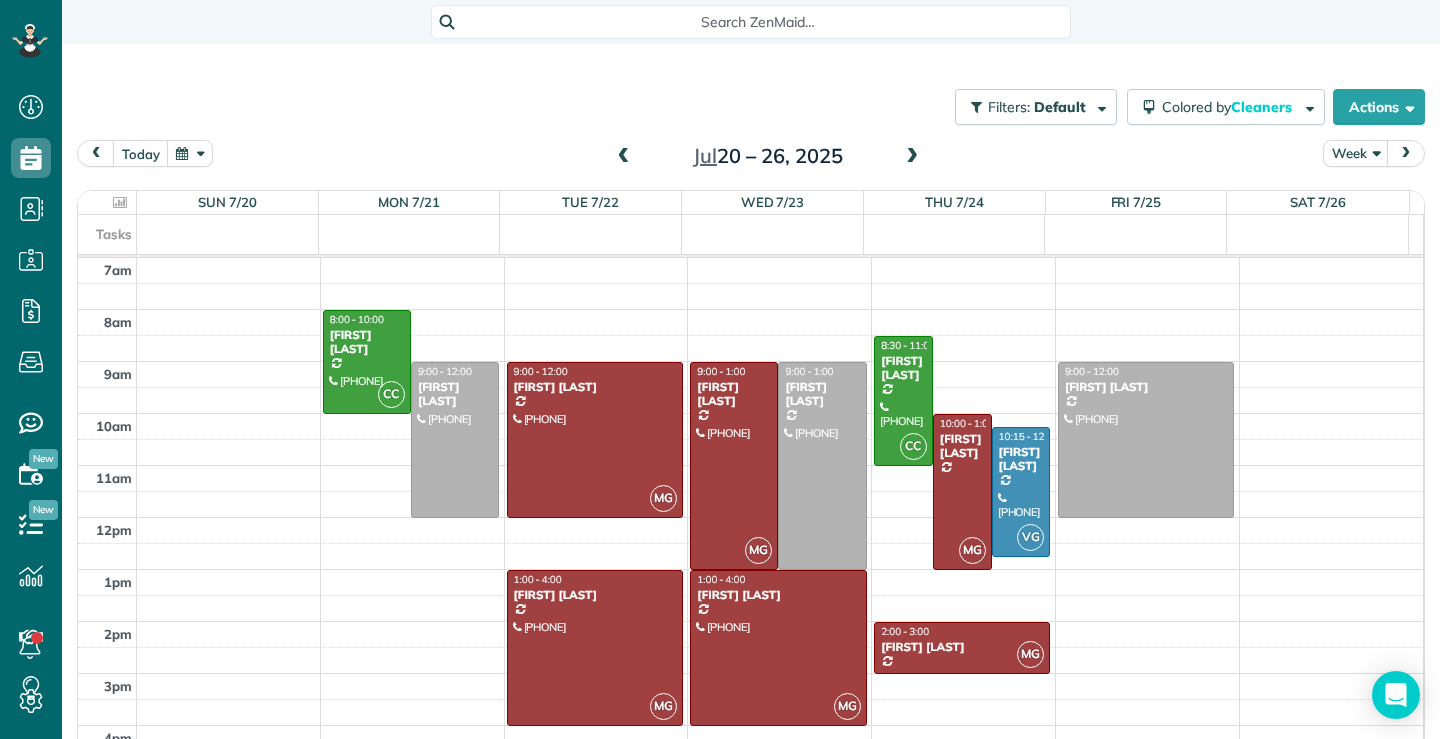 click at bounding box center (624, 157) 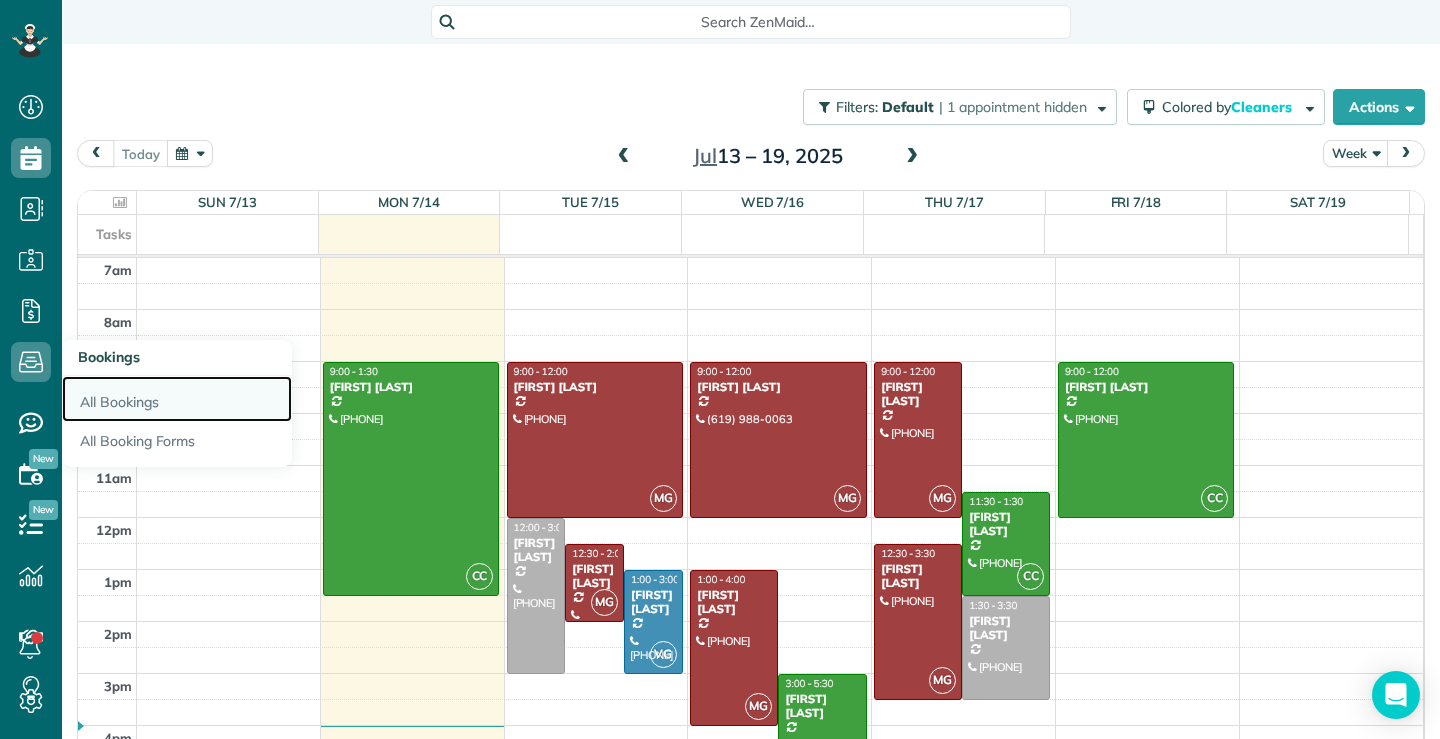 click on "All Bookings" at bounding box center [177, 399] 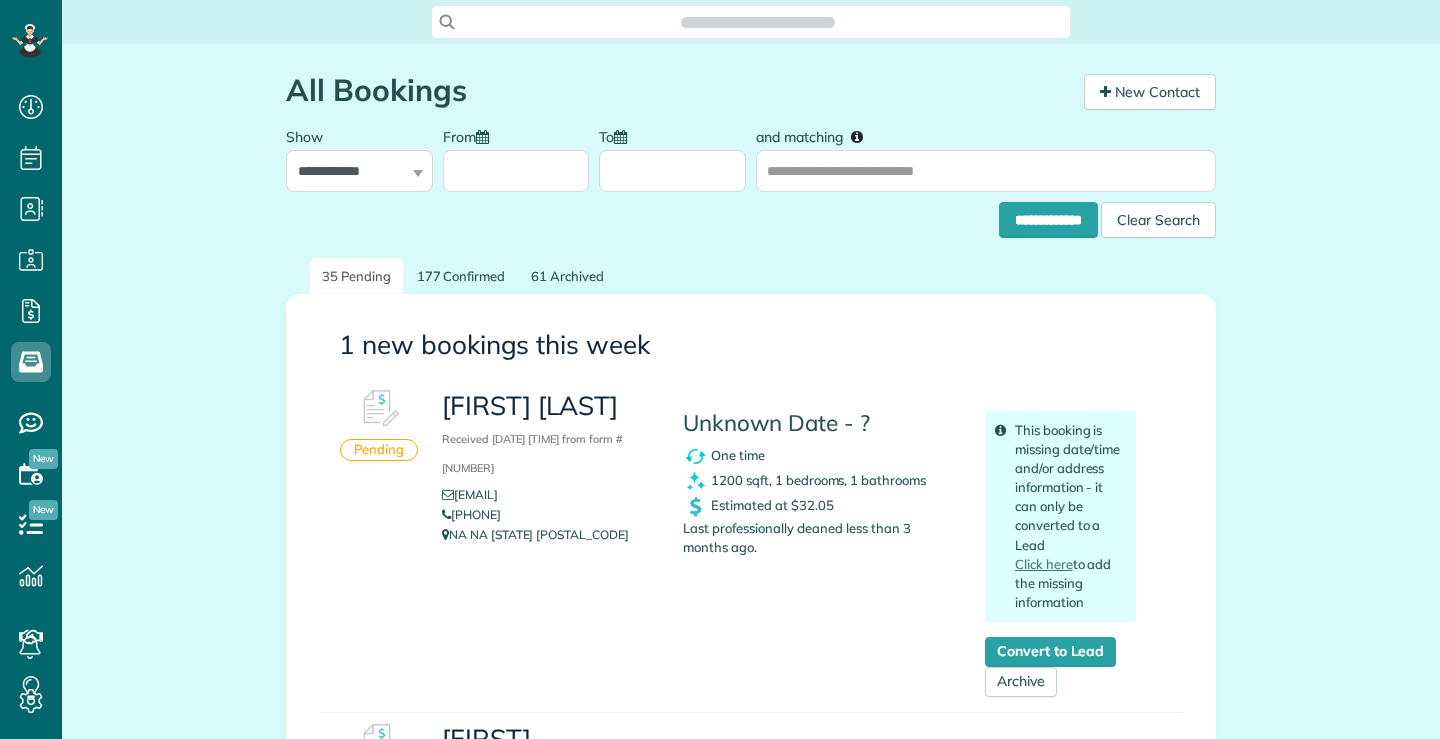 scroll, scrollTop: 0, scrollLeft: 0, axis: both 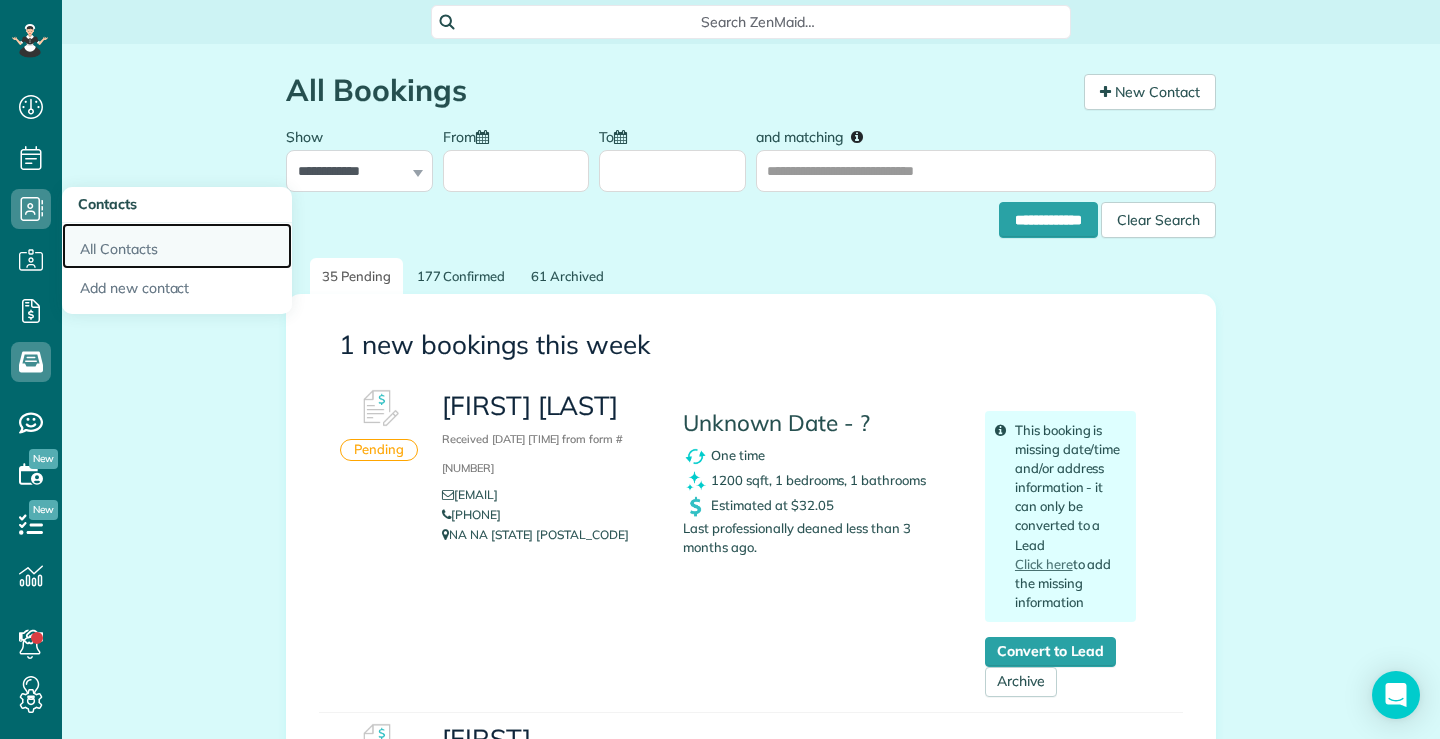 click on "All Contacts" at bounding box center [177, 246] 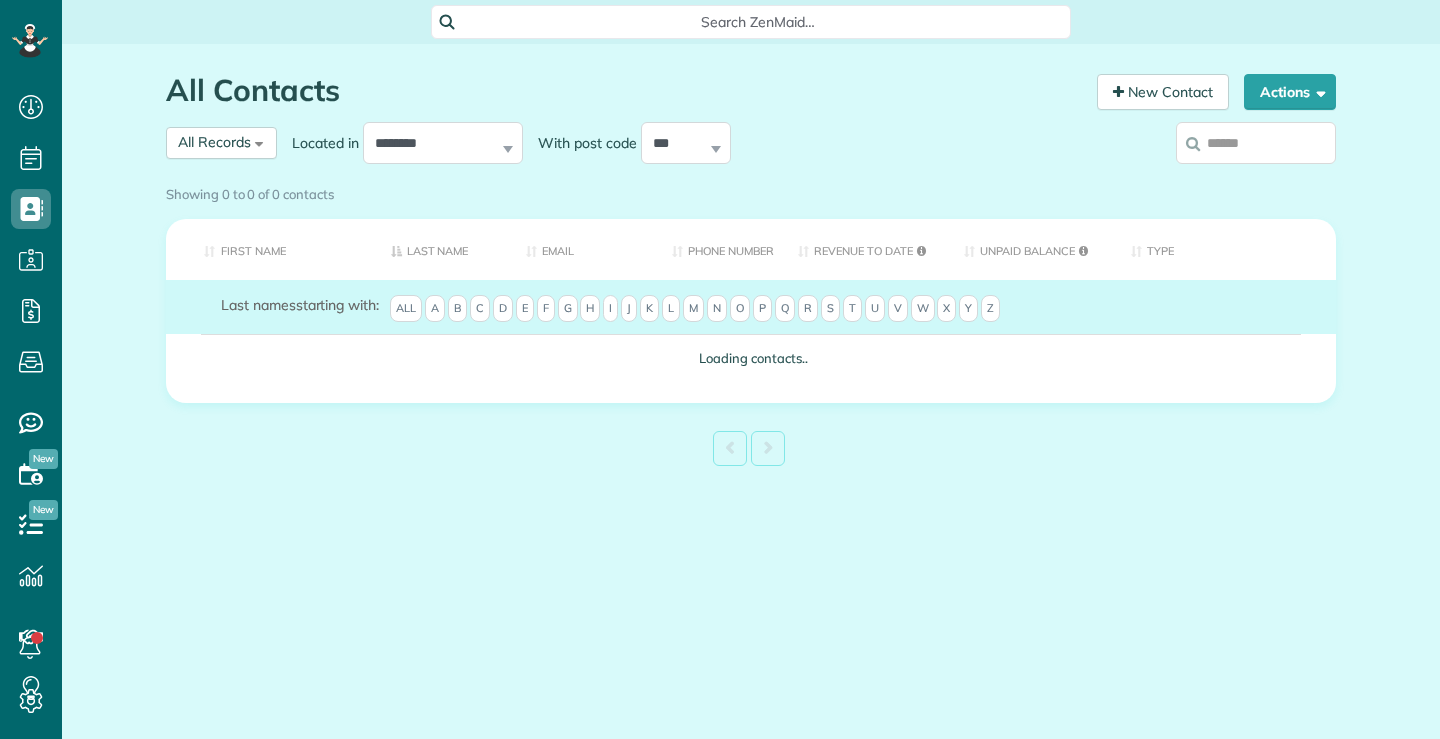 scroll, scrollTop: 0, scrollLeft: 0, axis: both 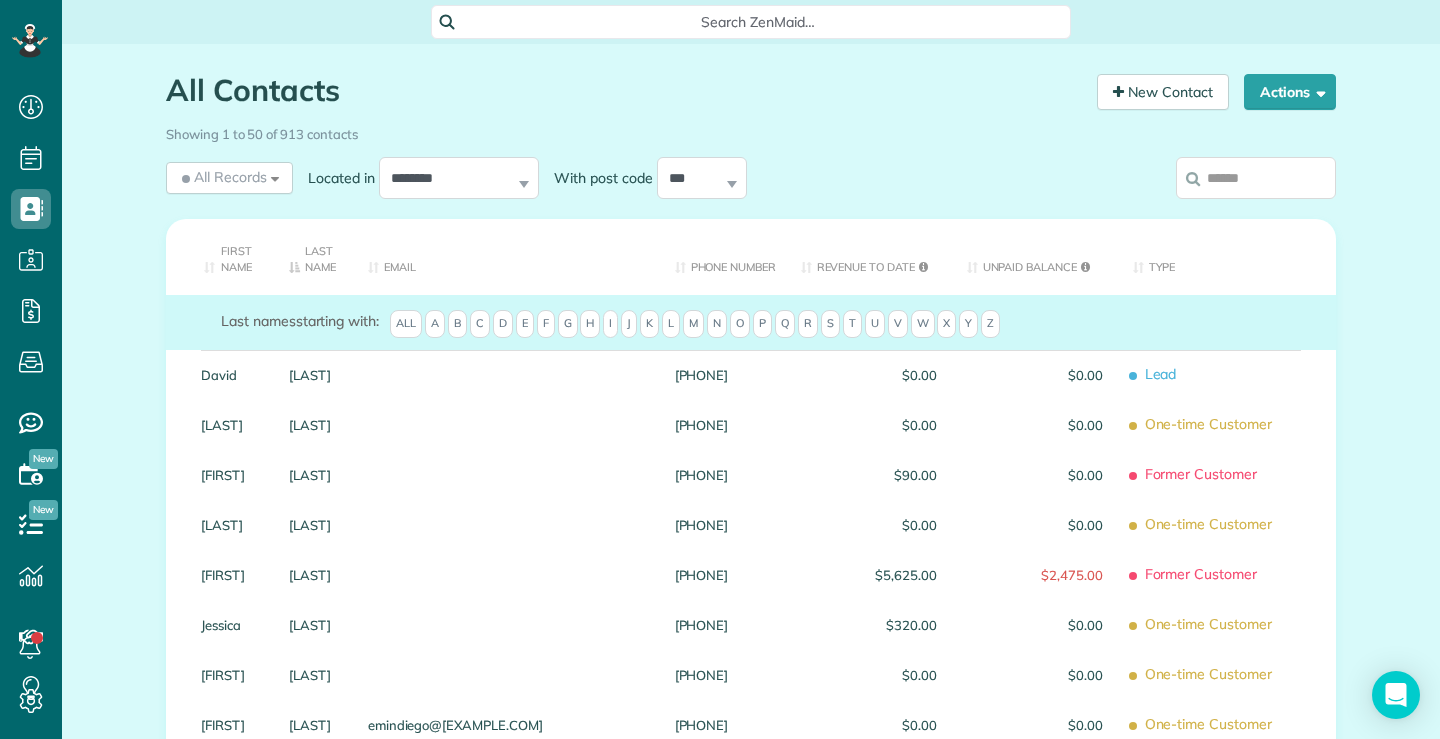 click on "Showing 1 to 50 of 913 contacts" at bounding box center (751, 130) 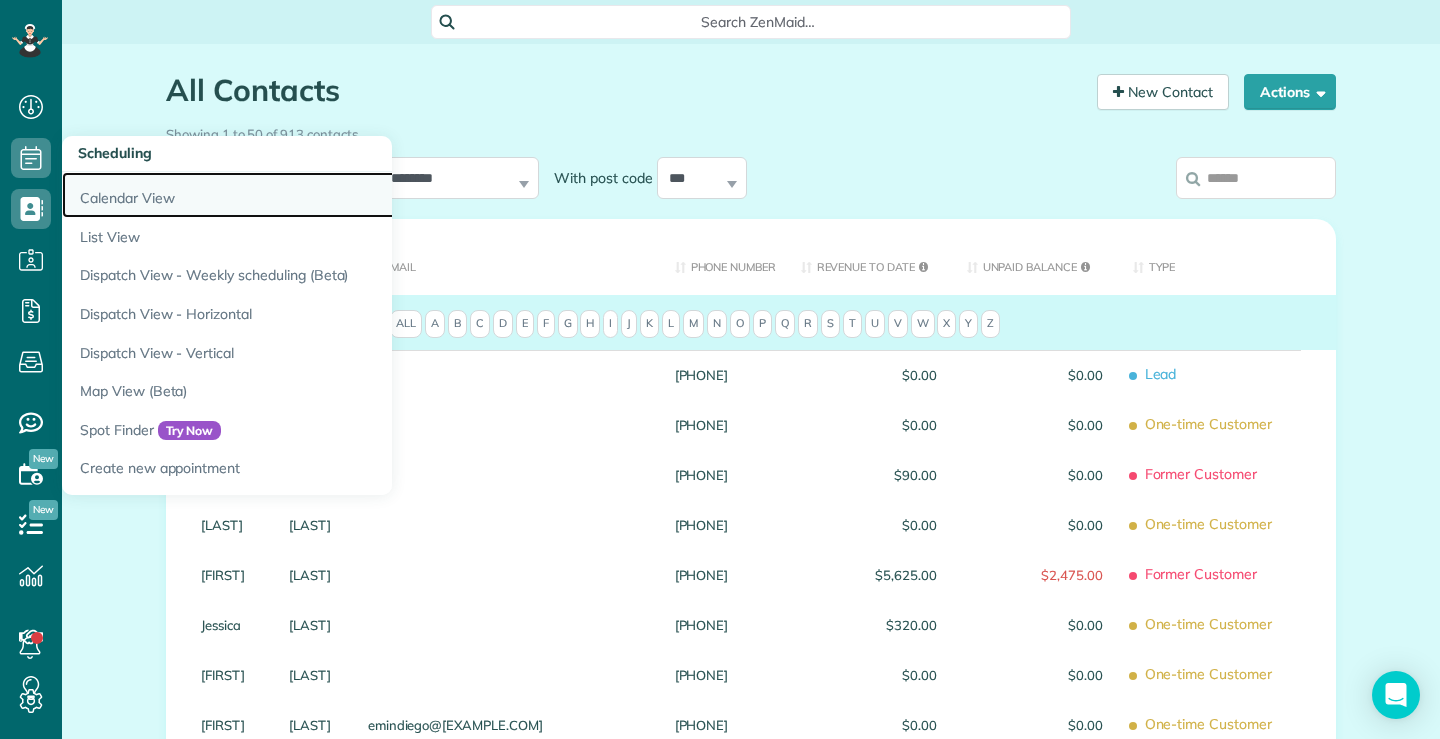 click on "Calendar View" at bounding box center [312, 195] 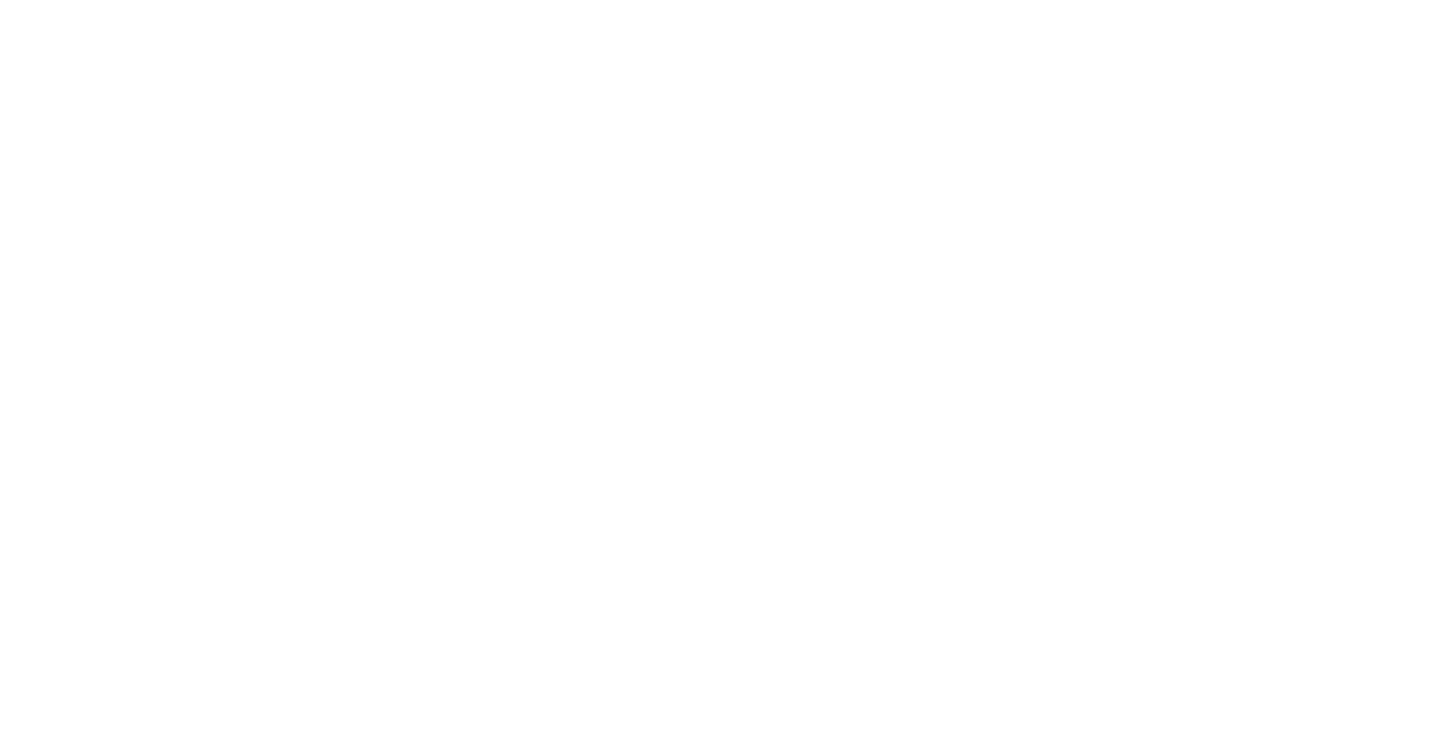 scroll, scrollTop: 0, scrollLeft: 0, axis: both 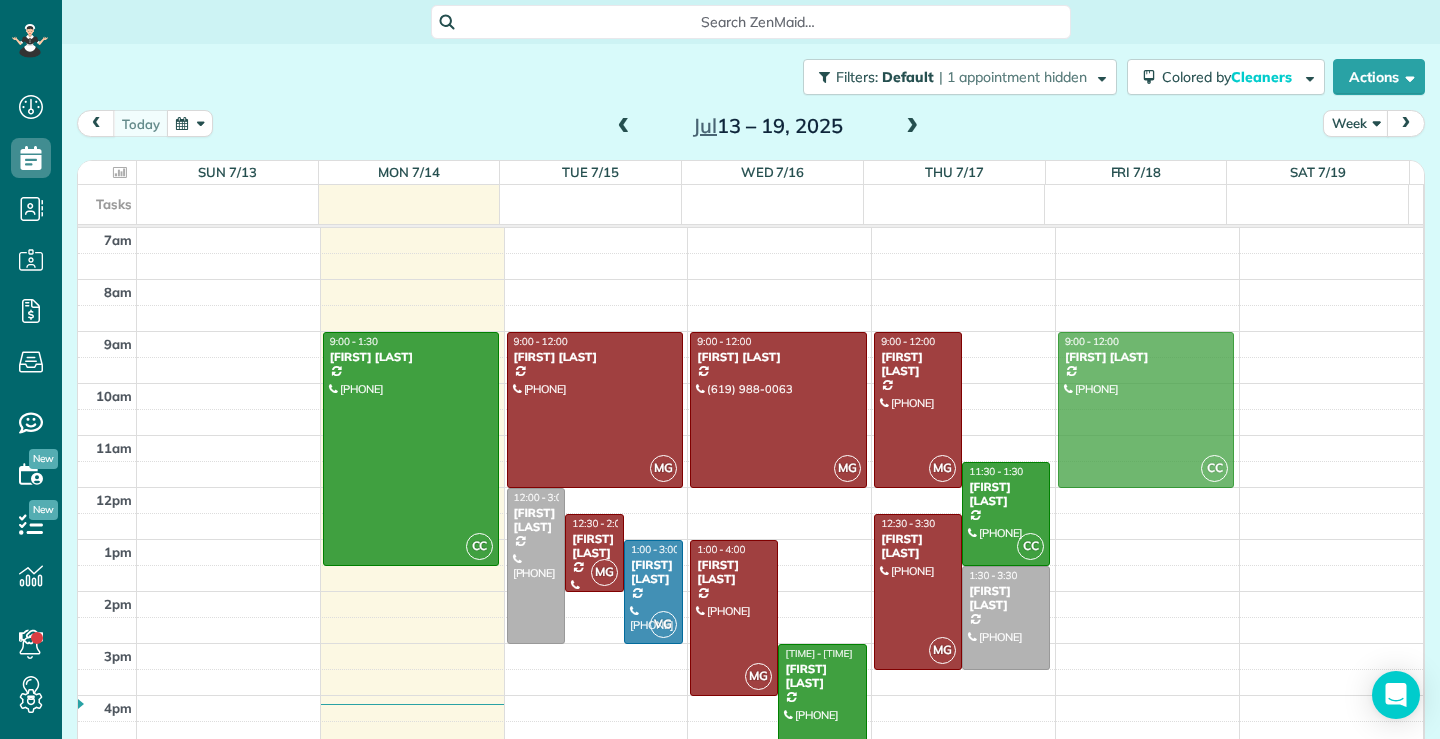 drag, startPoint x: 1154, startPoint y: 374, endPoint x: 1099, endPoint y: 380, distance: 55.326305 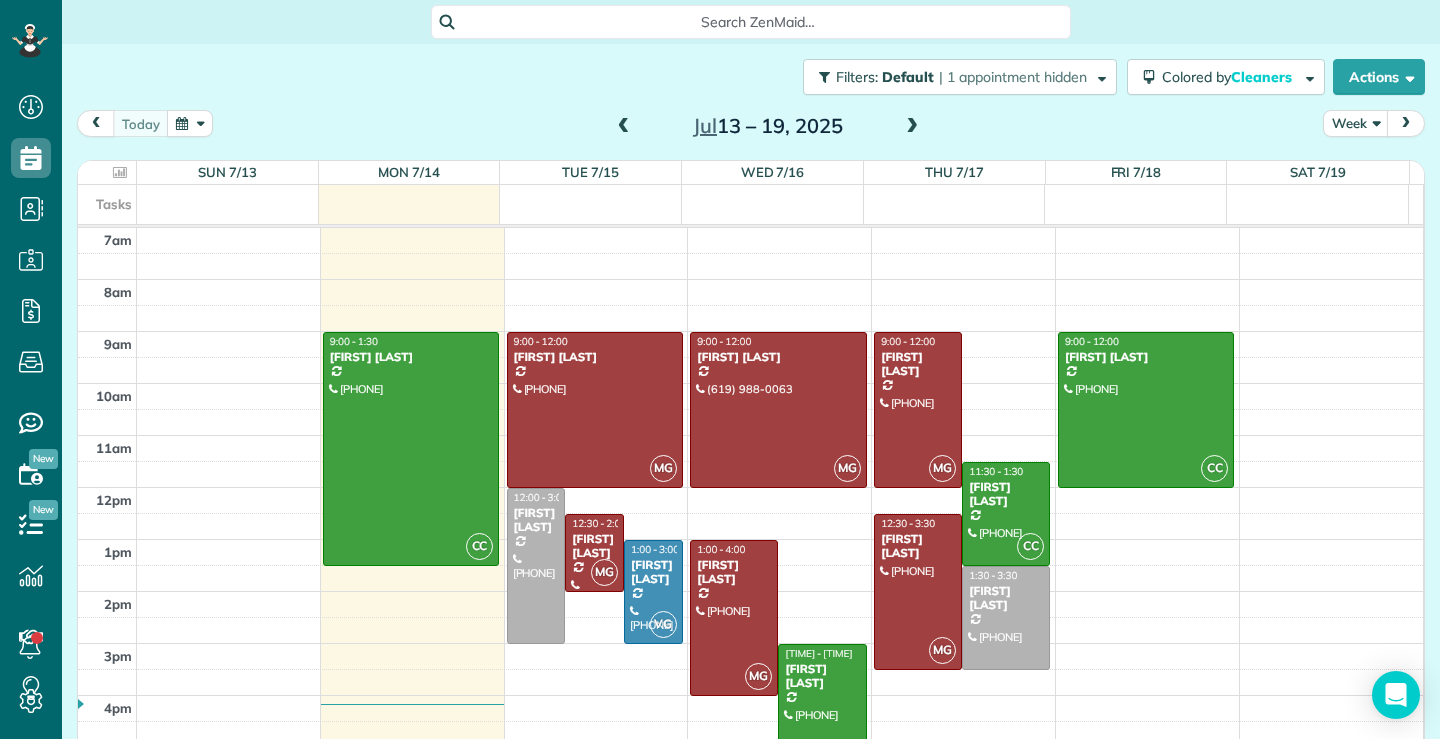 click at bounding box center (912, 127) 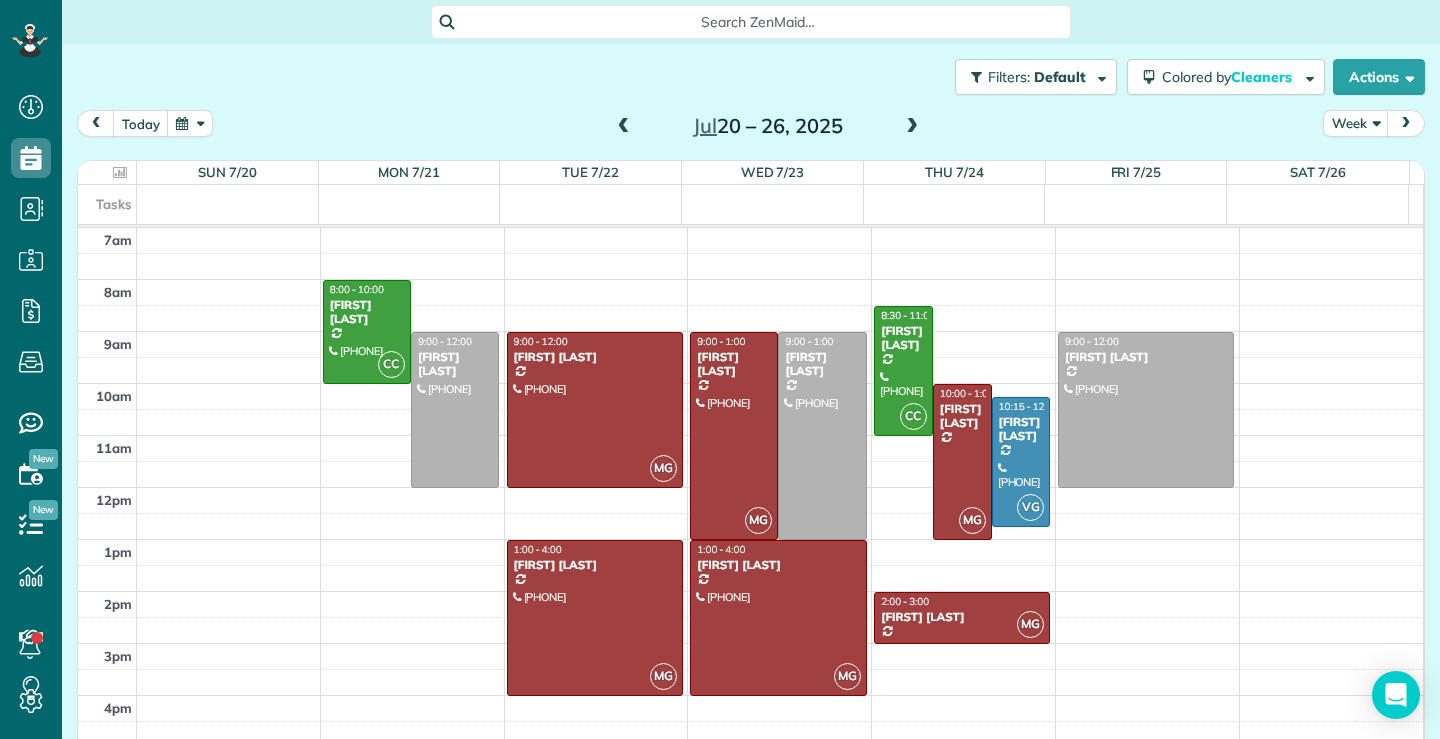 click at bounding box center (624, 127) 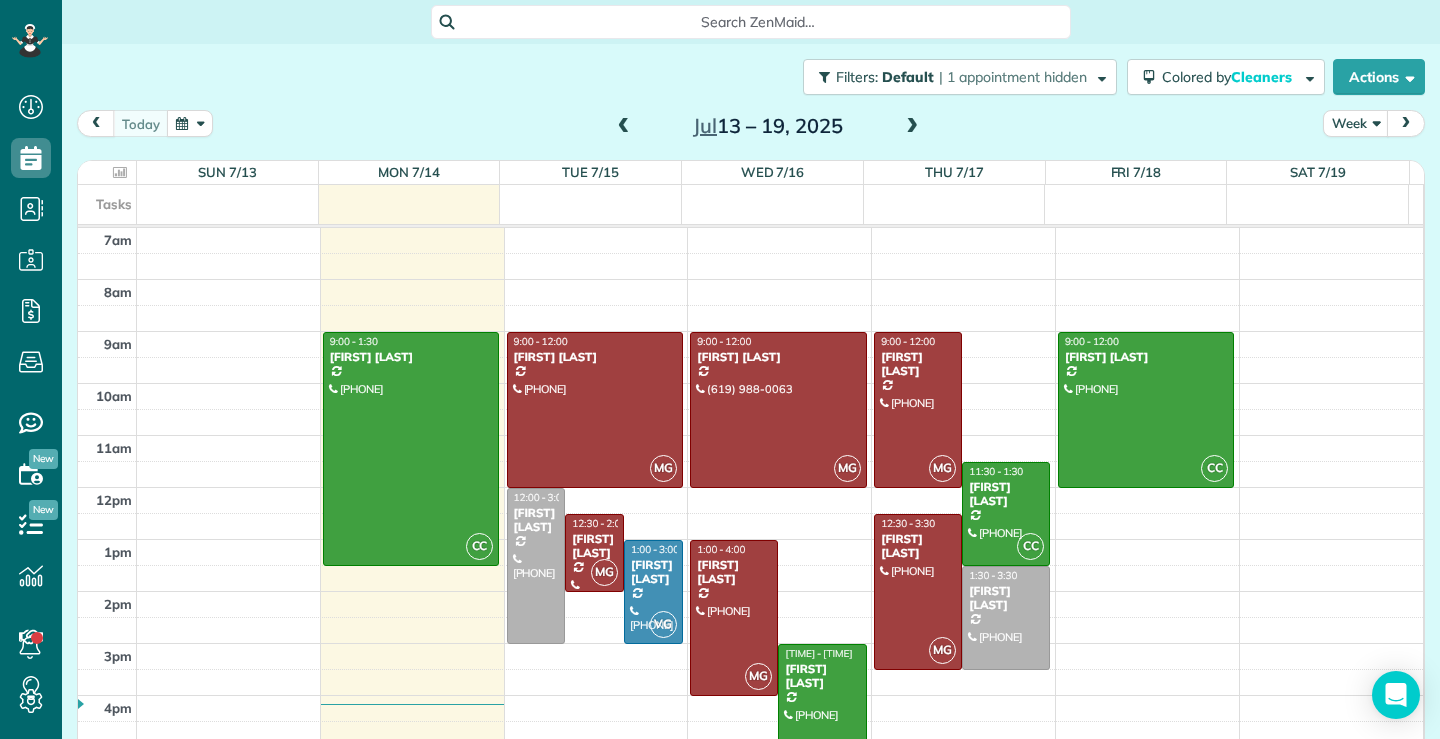 click at bounding box center [912, 127] 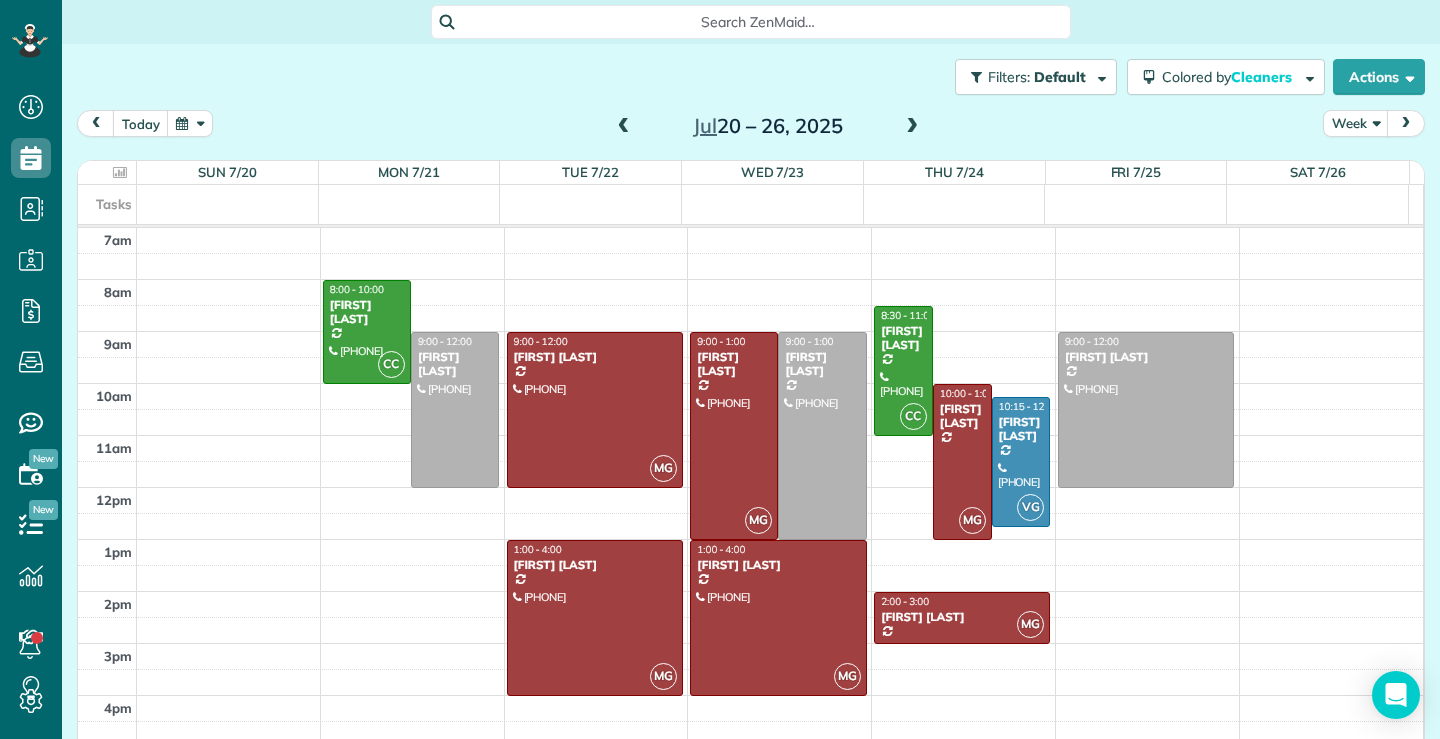 click at bounding box center (624, 127) 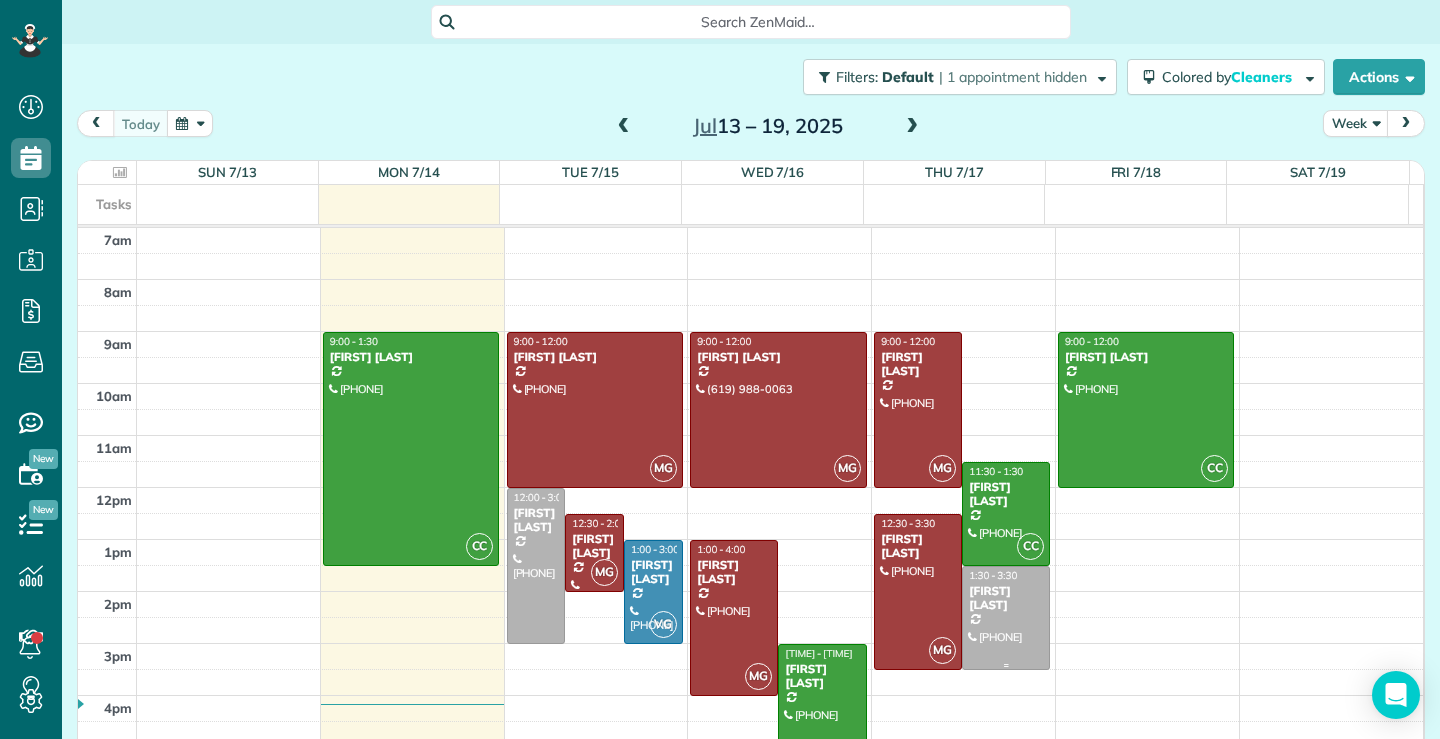 click at bounding box center [1006, 618] 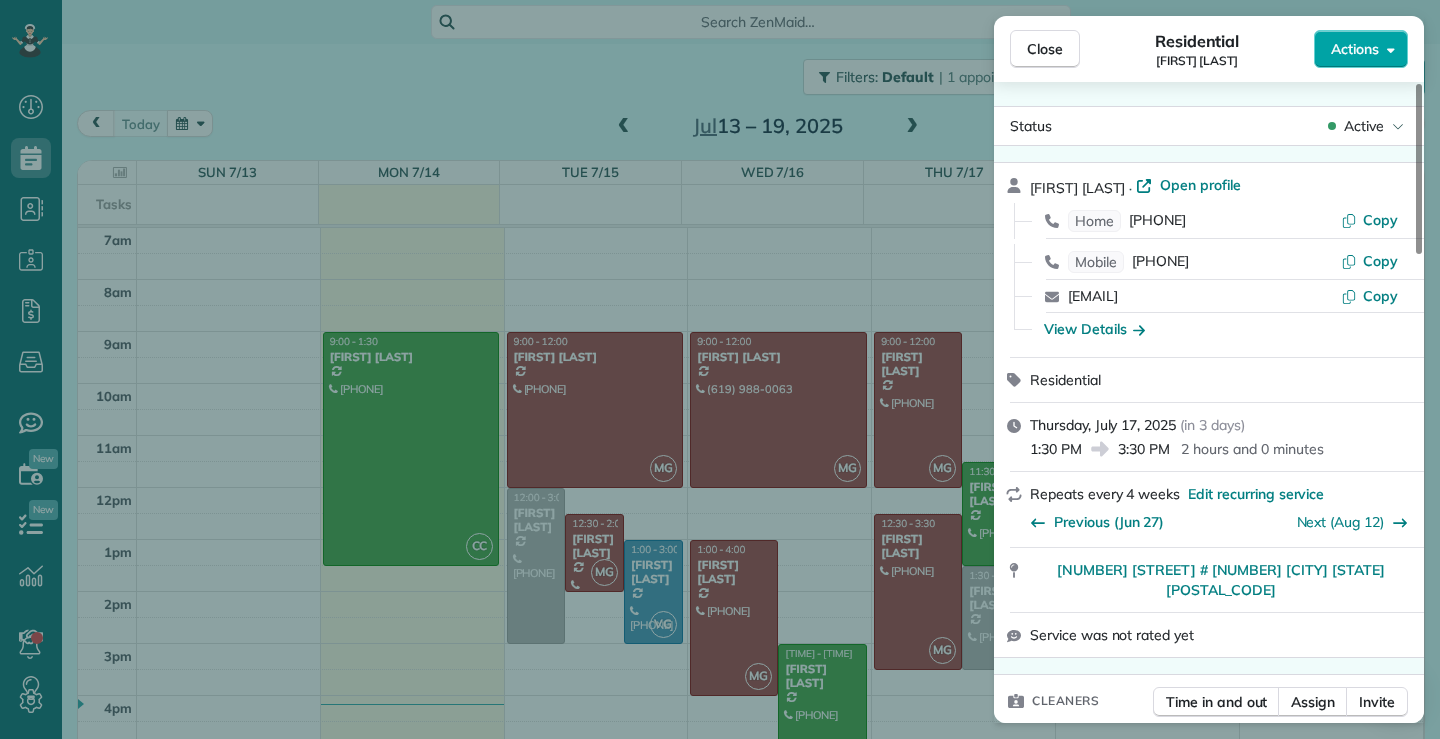 click 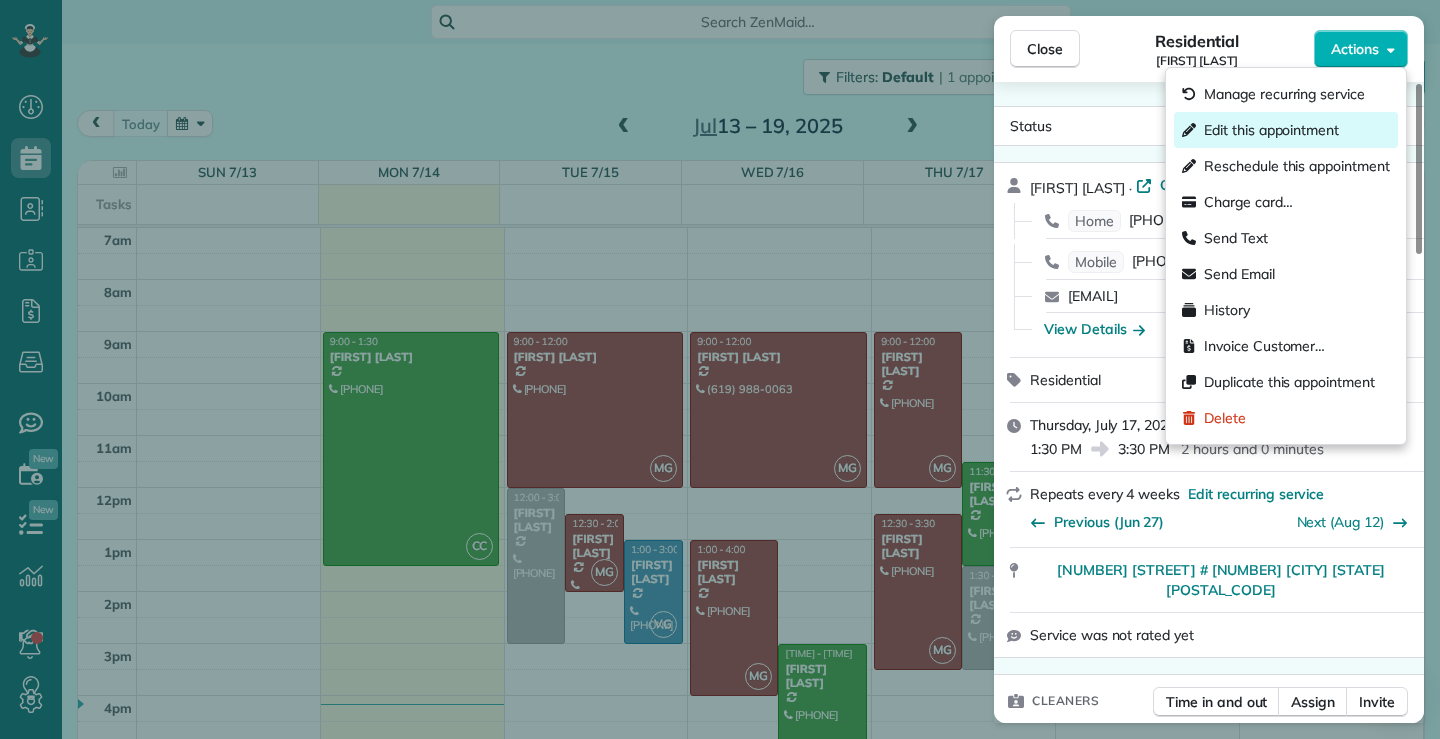 click on "Edit this appointment" at bounding box center [1271, 130] 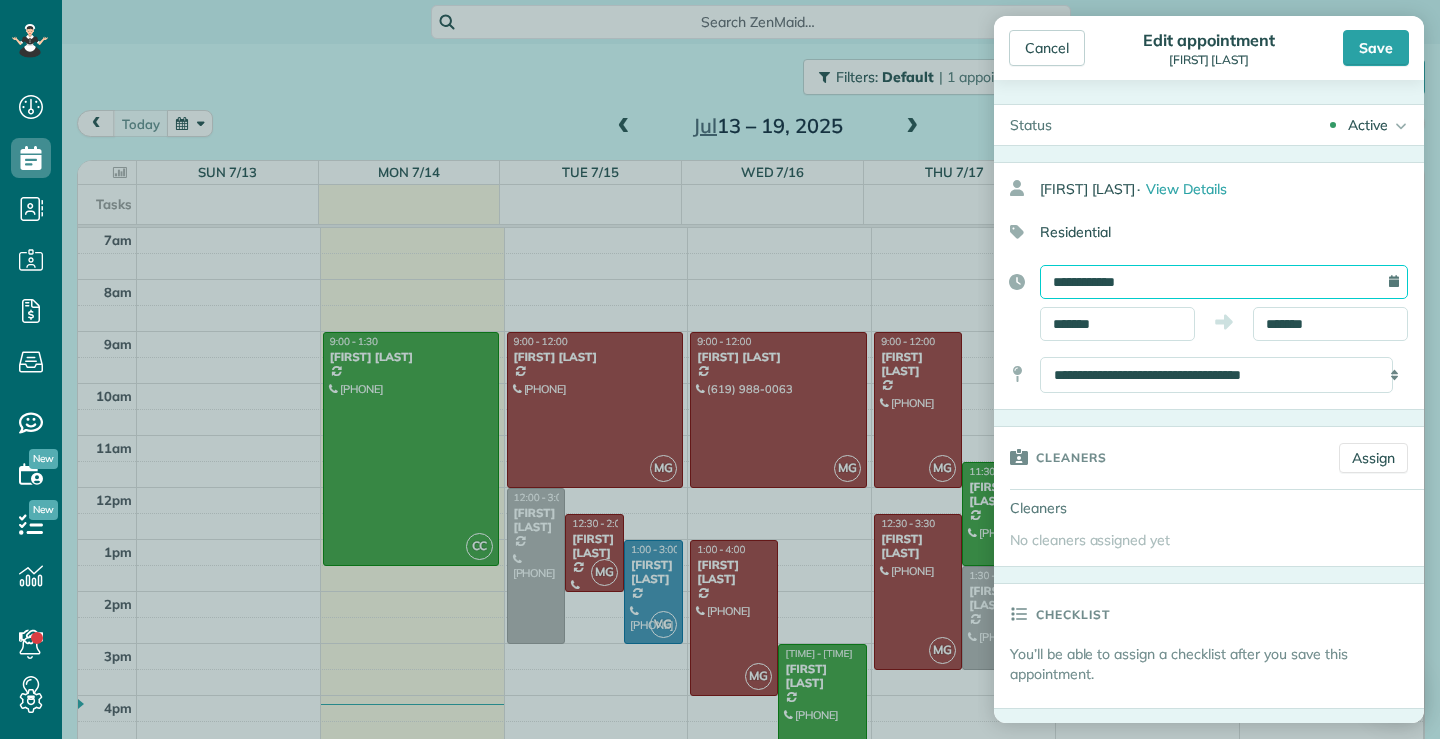 click on "**********" at bounding box center (1224, 282) 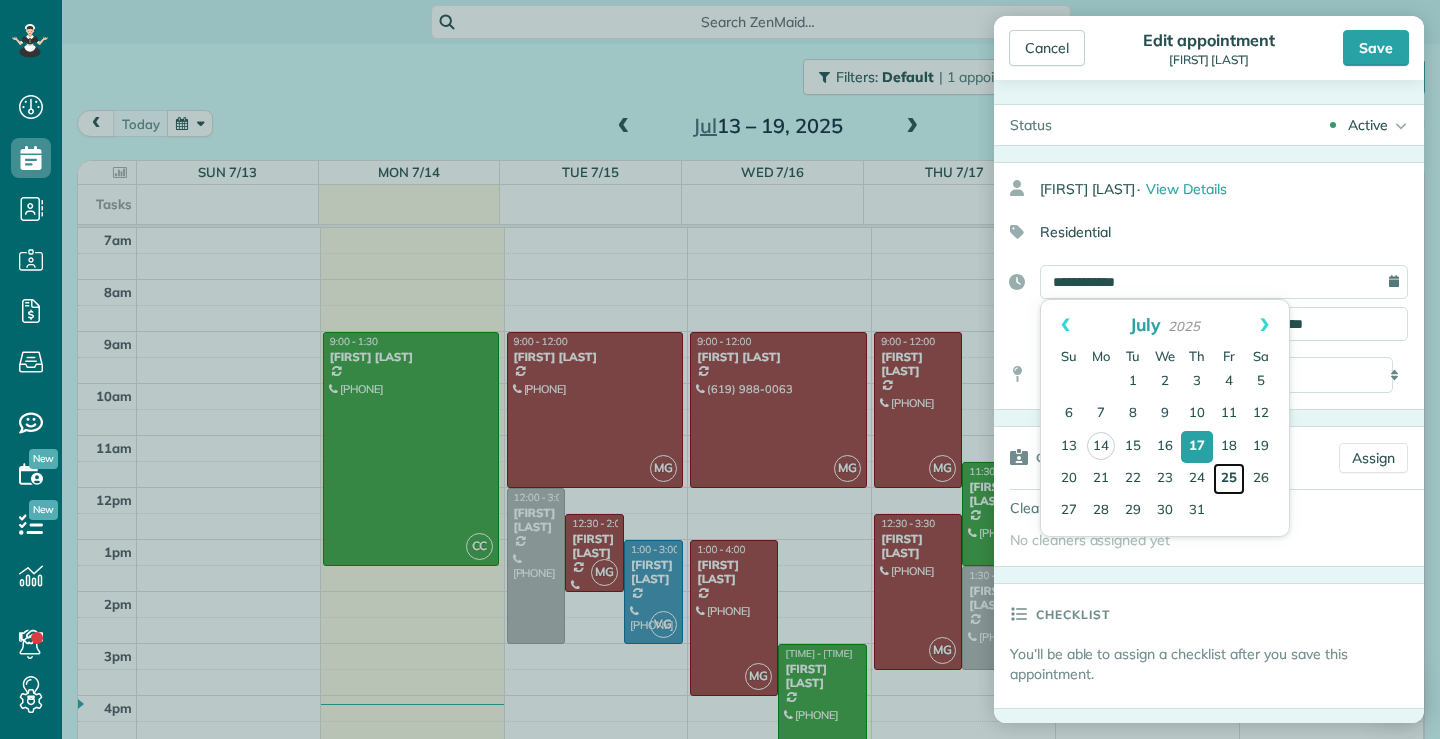 click on "25" at bounding box center (1229, 479) 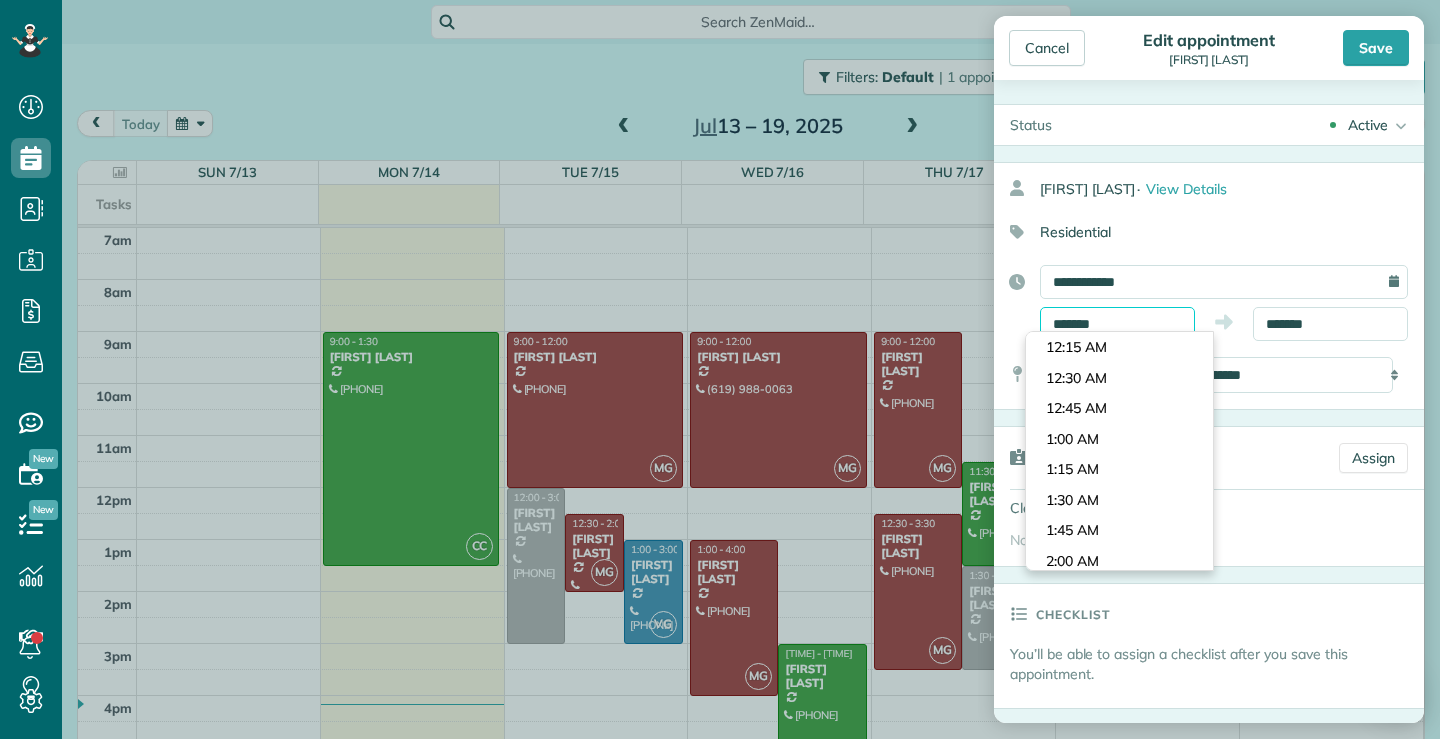 click on "Dashboard
Scheduling
Calendar View
List View
Dispatch View - Weekly scheduling (Beta)" at bounding box center [720, 369] 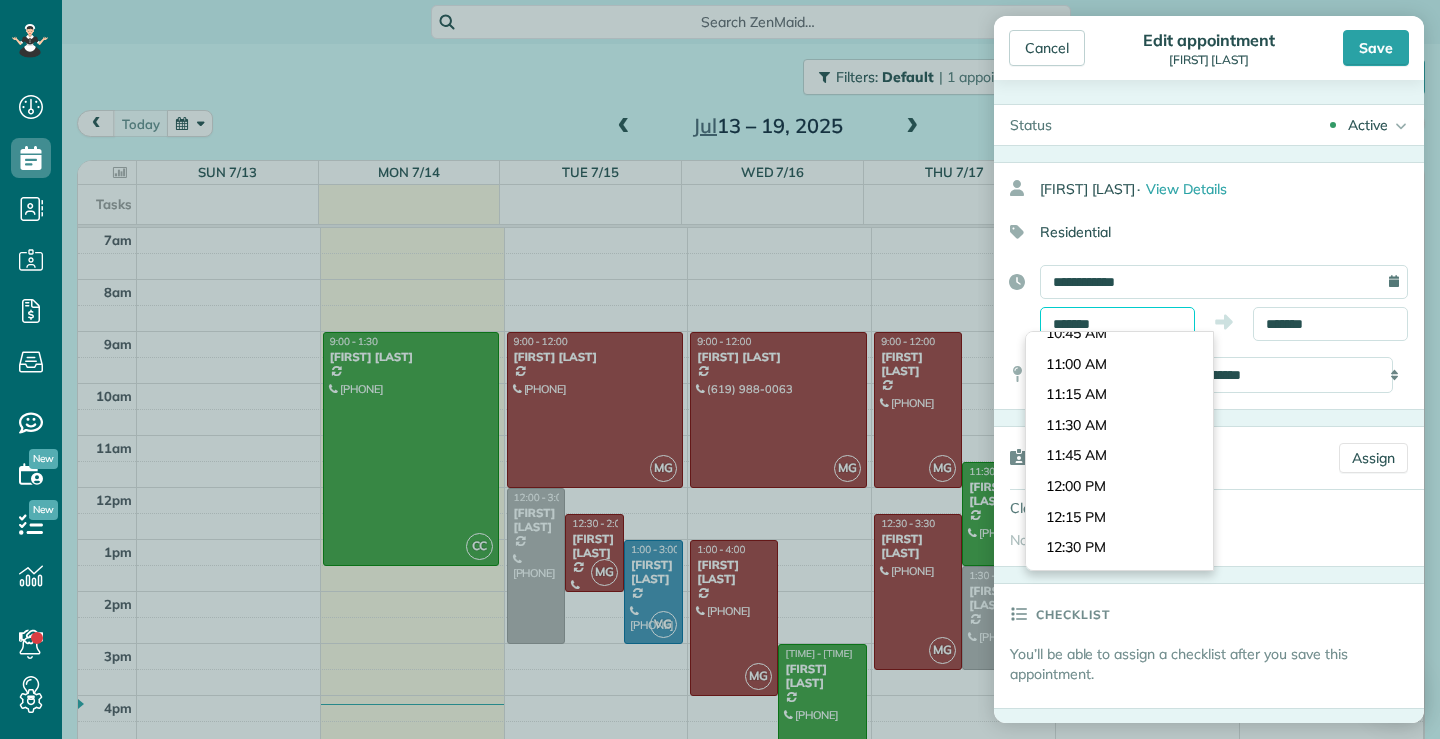 scroll, scrollTop: 1288, scrollLeft: 0, axis: vertical 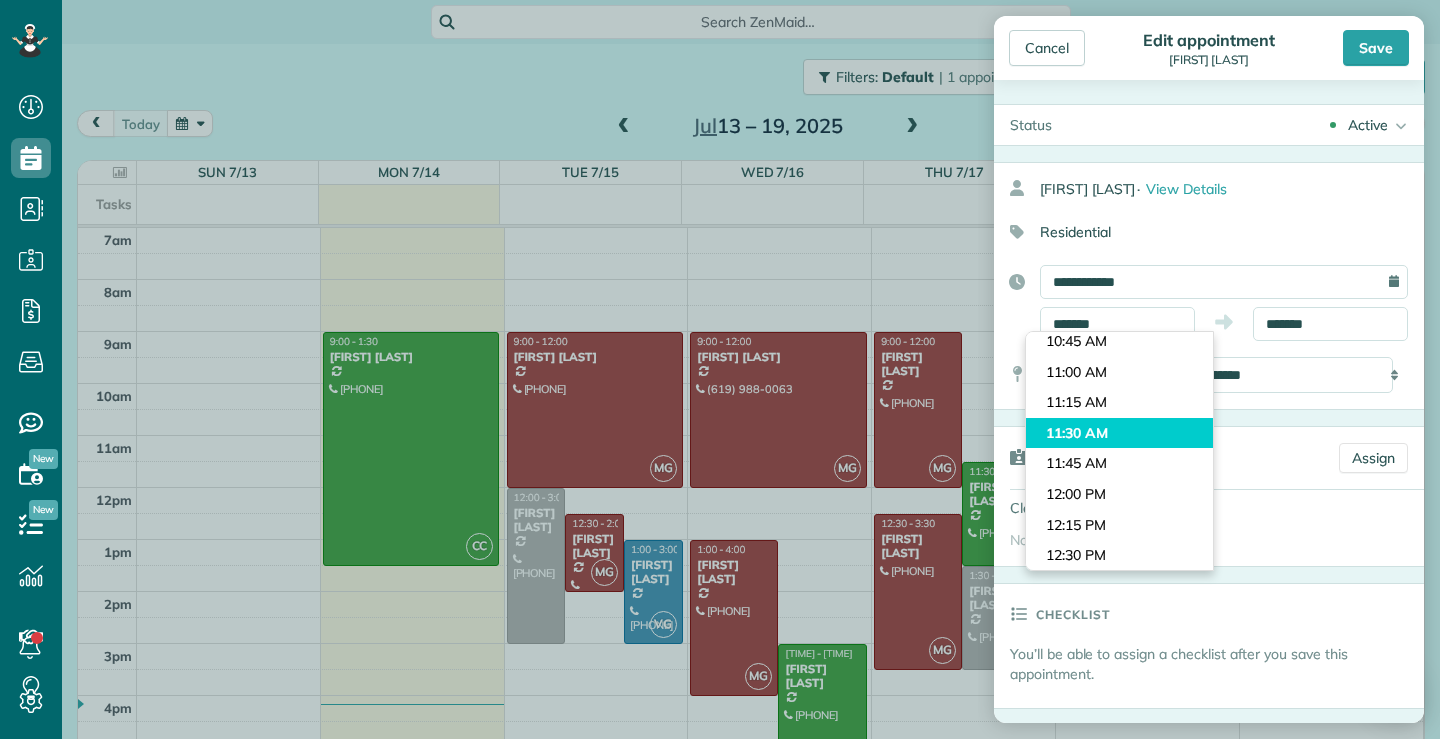 type on "********" 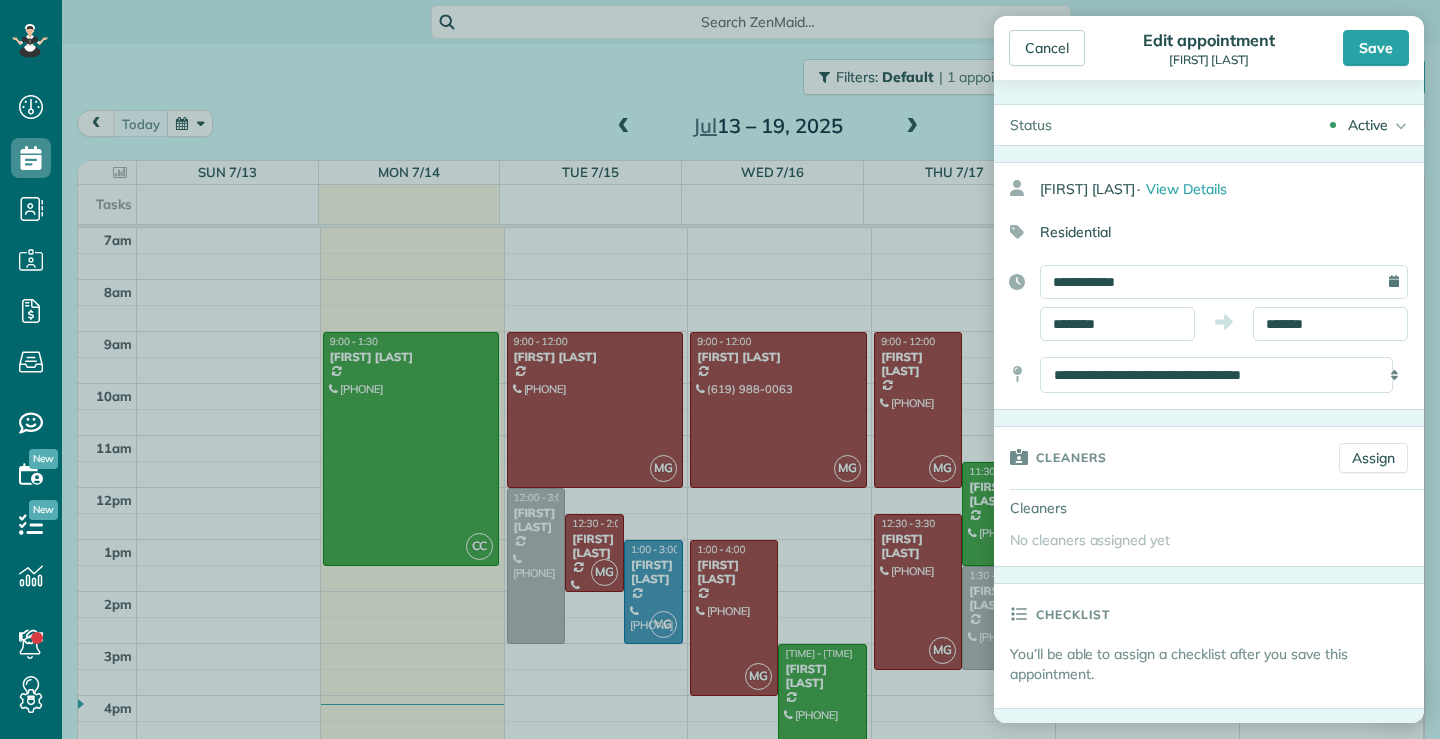 click on "Dashboard
Scheduling
Calendar View
List View
Dispatch View - Weekly scheduling (Beta)" at bounding box center (720, 369) 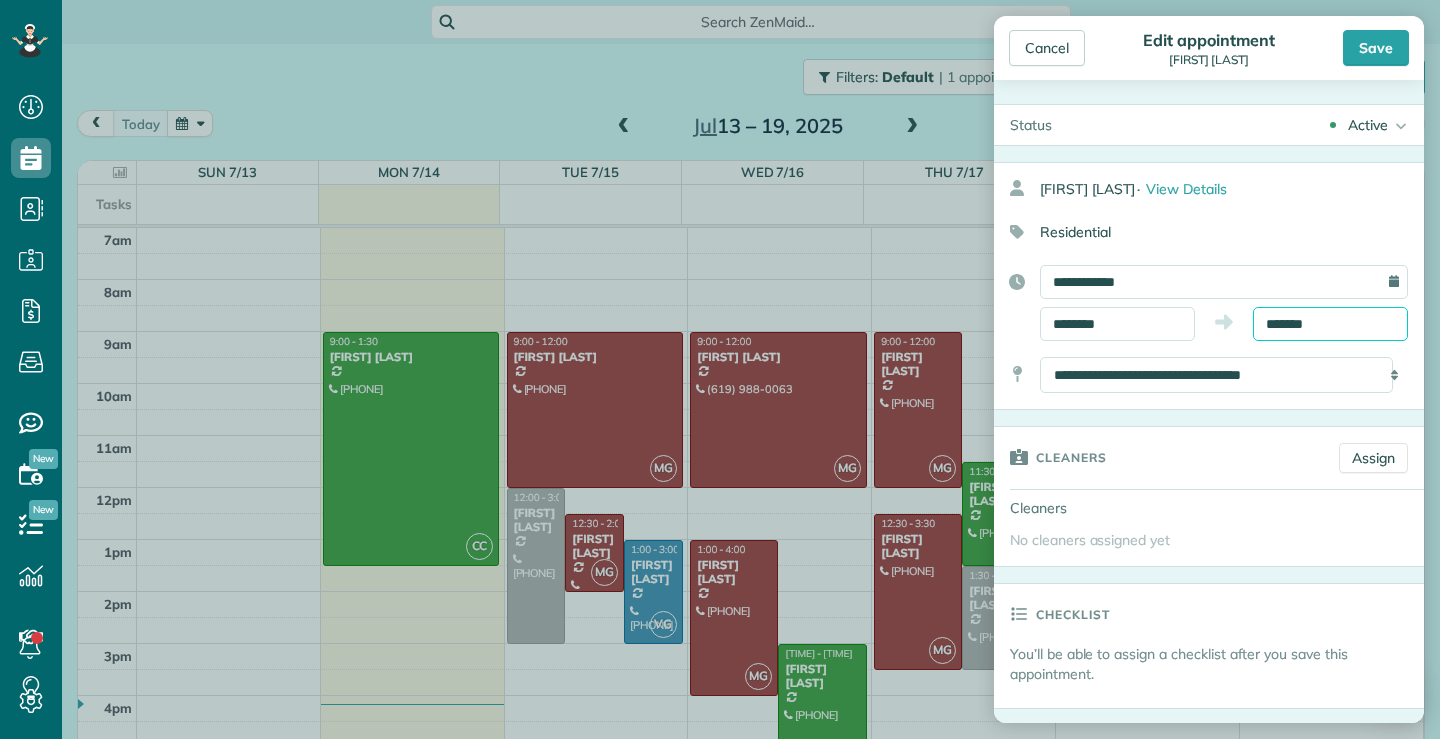 click on "*******" at bounding box center (1330, 324) 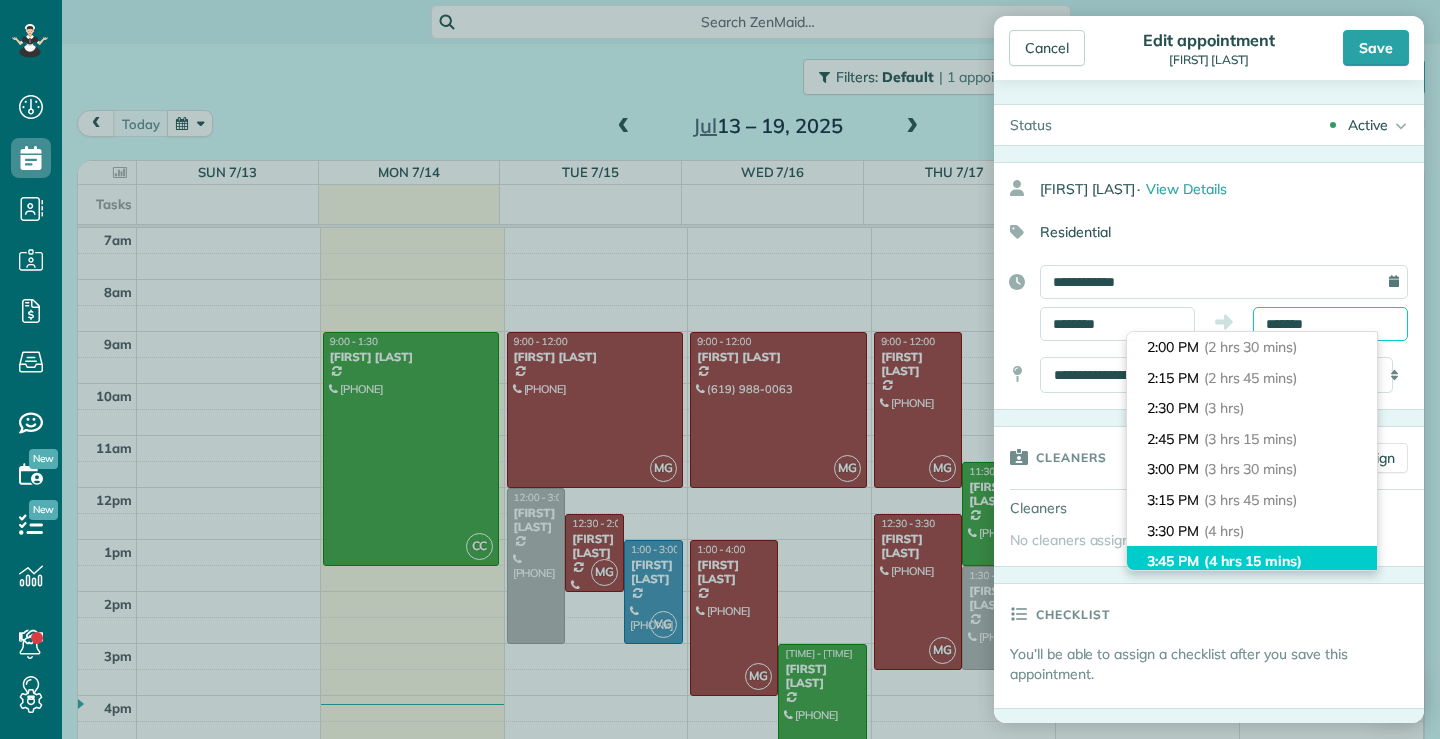 scroll, scrollTop: 258, scrollLeft: 0, axis: vertical 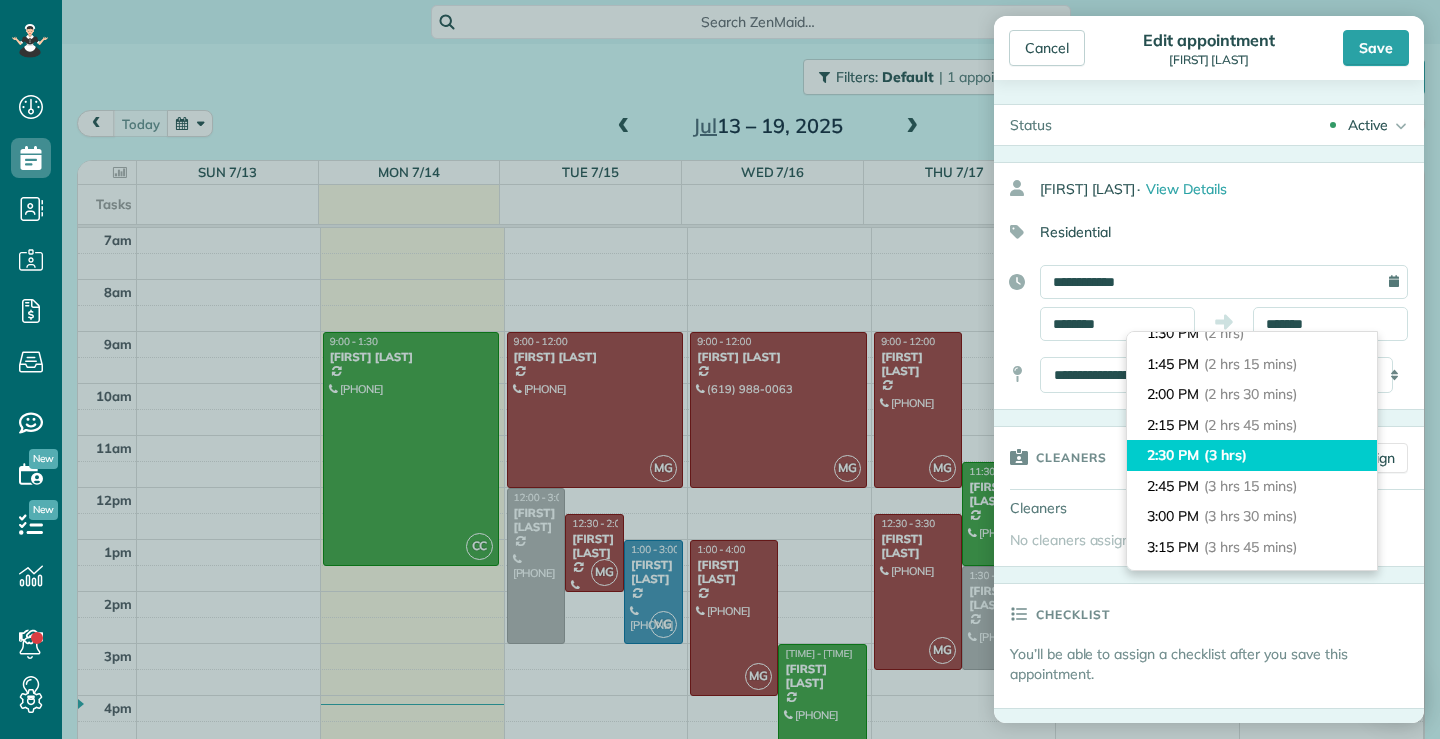 type on "*******" 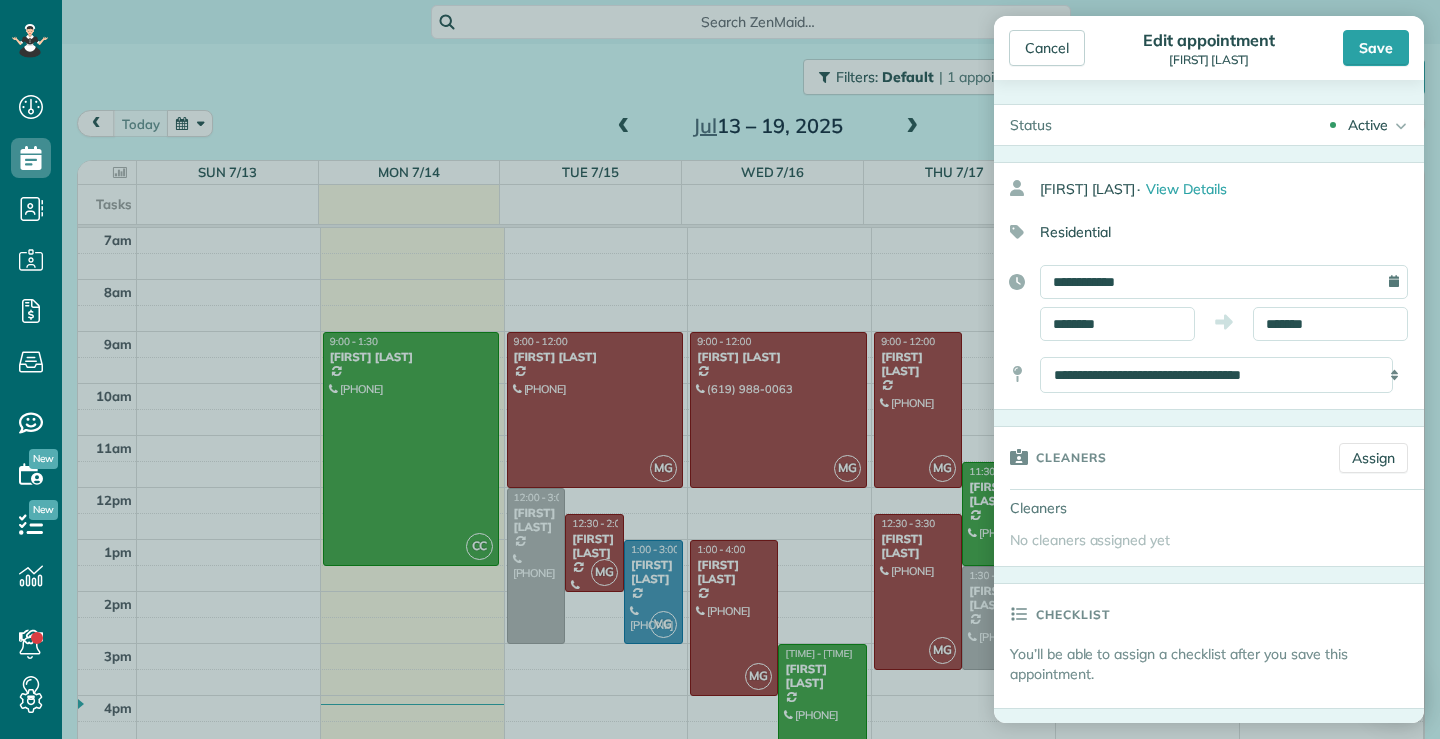 click on "Save" at bounding box center (1376, 48) 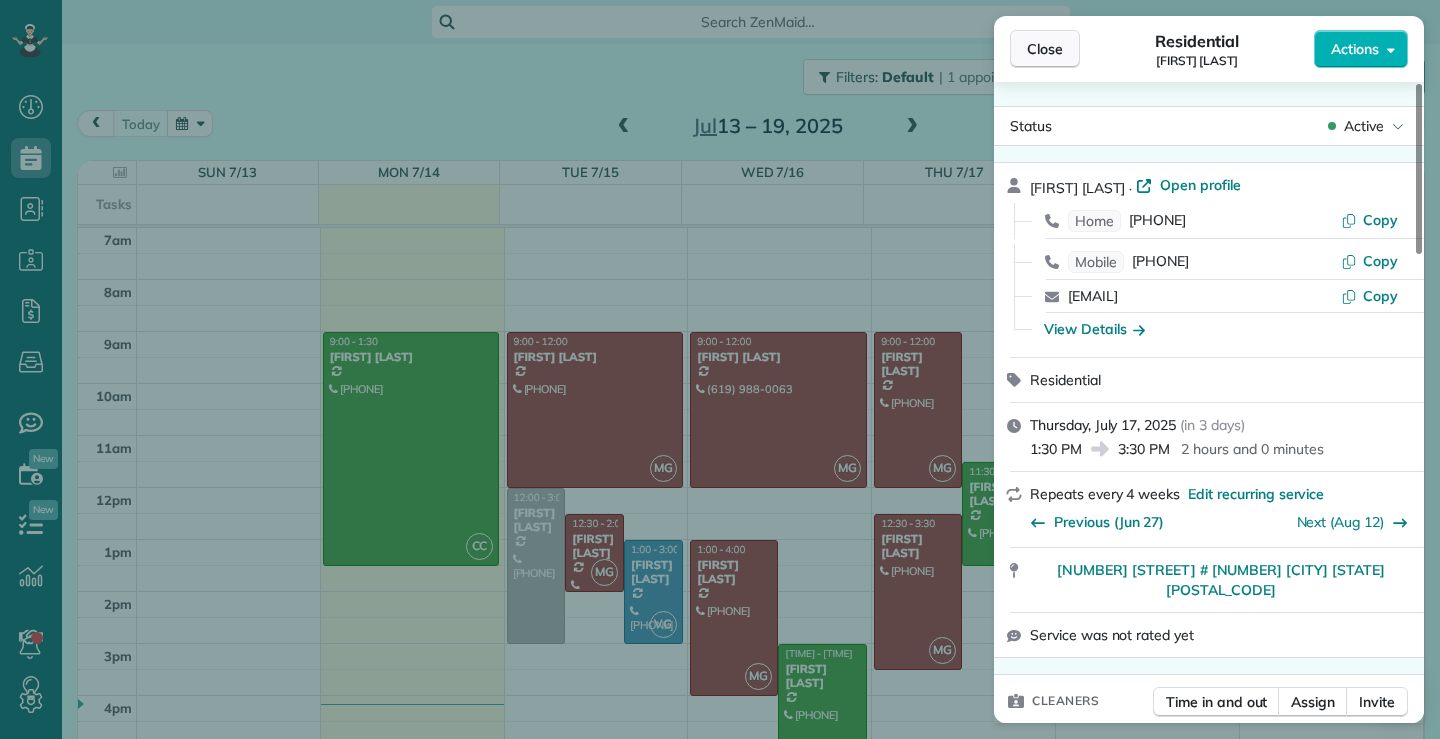 click on "Close" at bounding box center [1045, 49] 